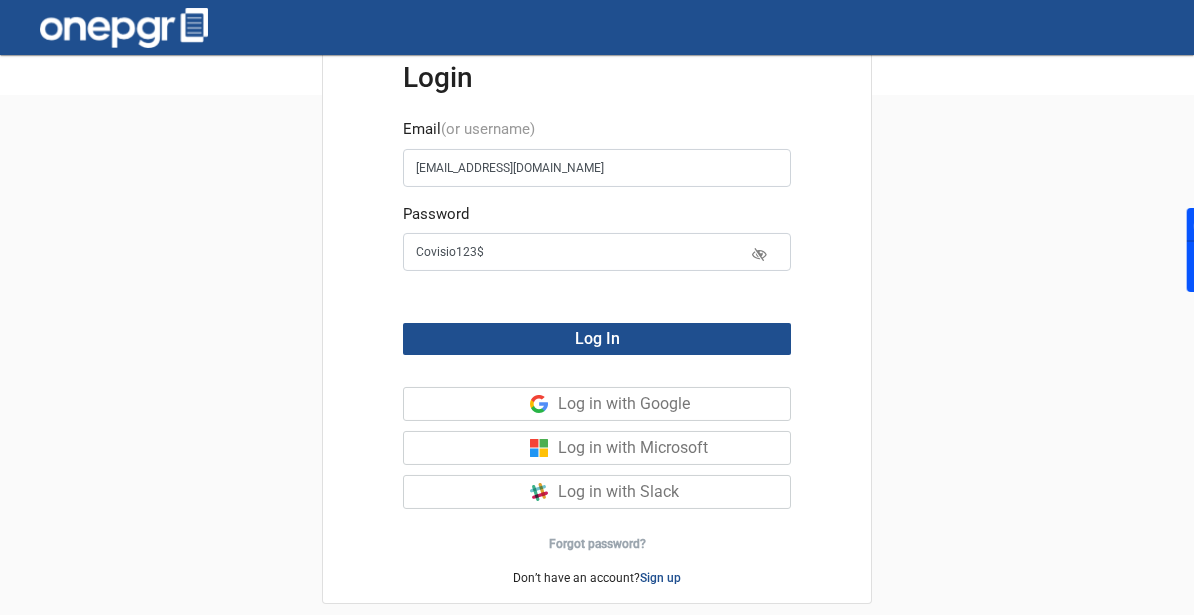 scroll, scrollTop: 0, scrollLeft: 0, axis: both 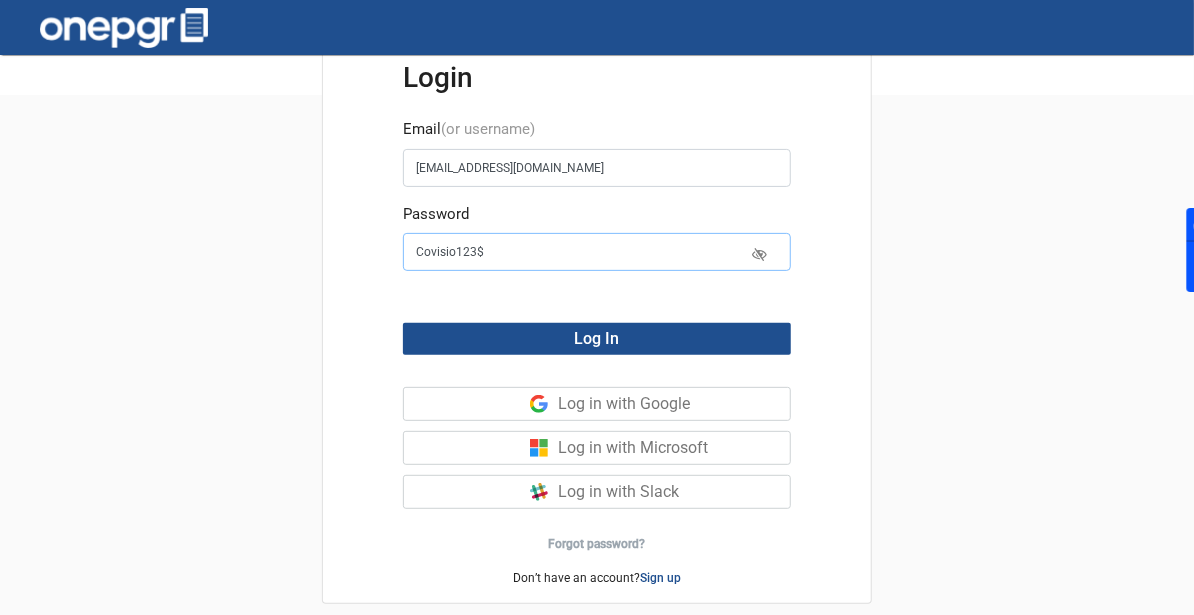 click on "Covisio123$" at bounding box center (597, 252) 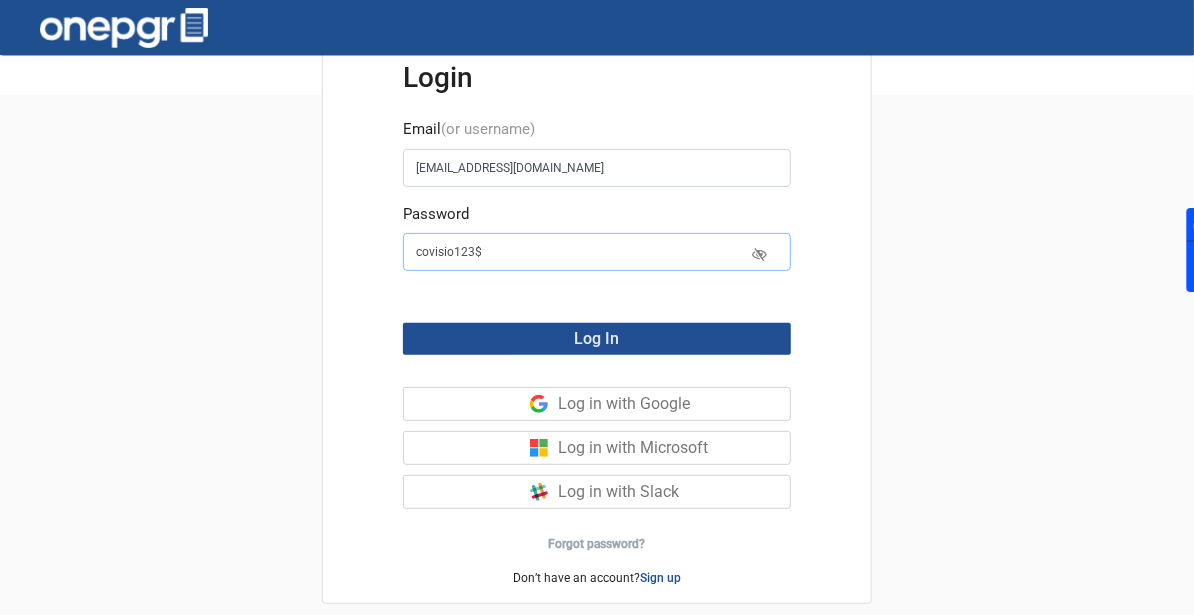 type on "covisio123$" 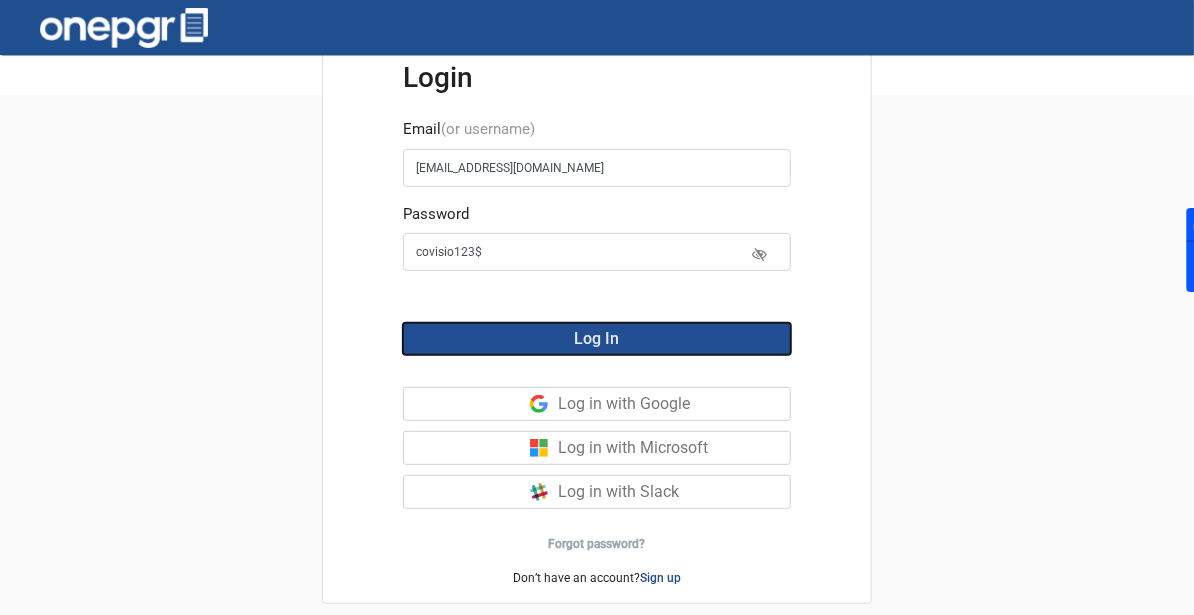 click on "Log In" 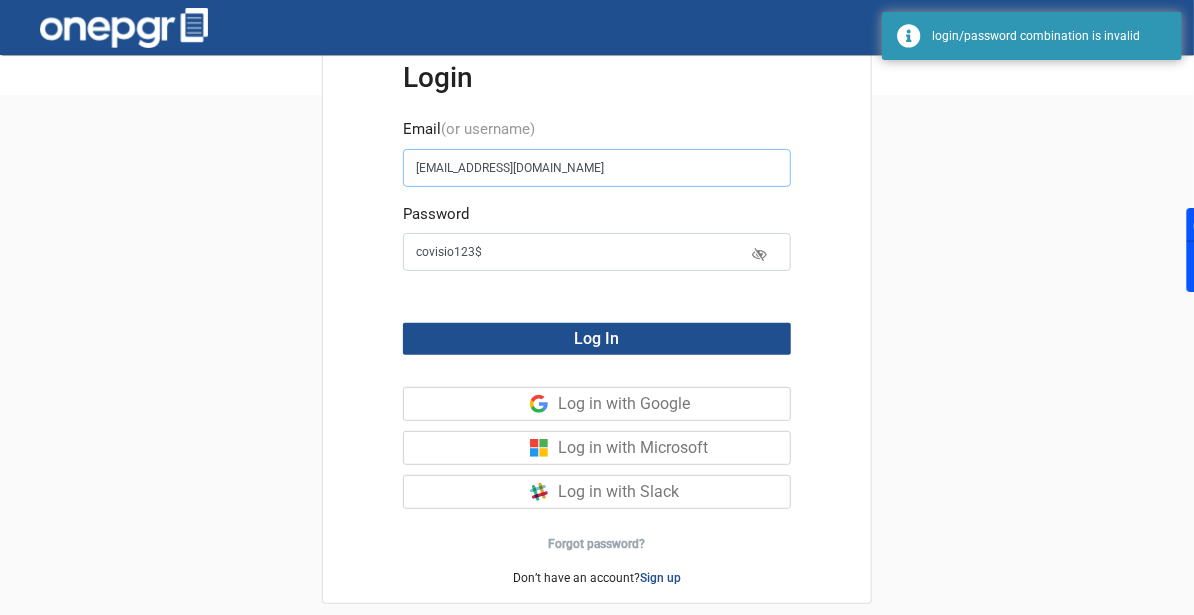 click on "[EMAIL_ADDRESS][DOMAIN_NAME]" at bounding box center (597, 168) 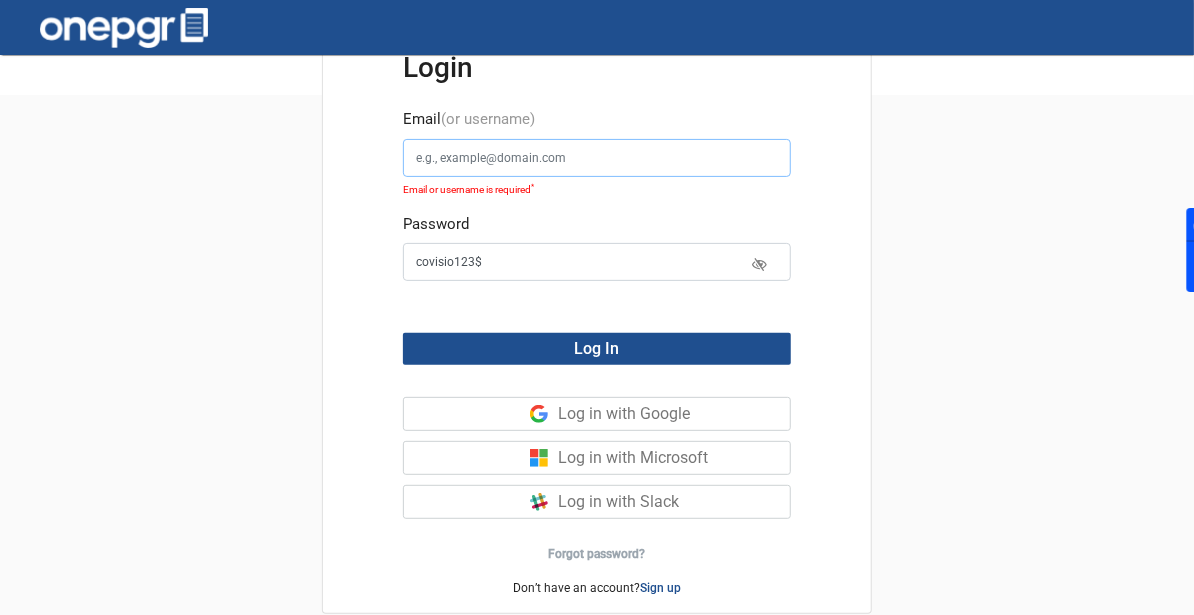 type 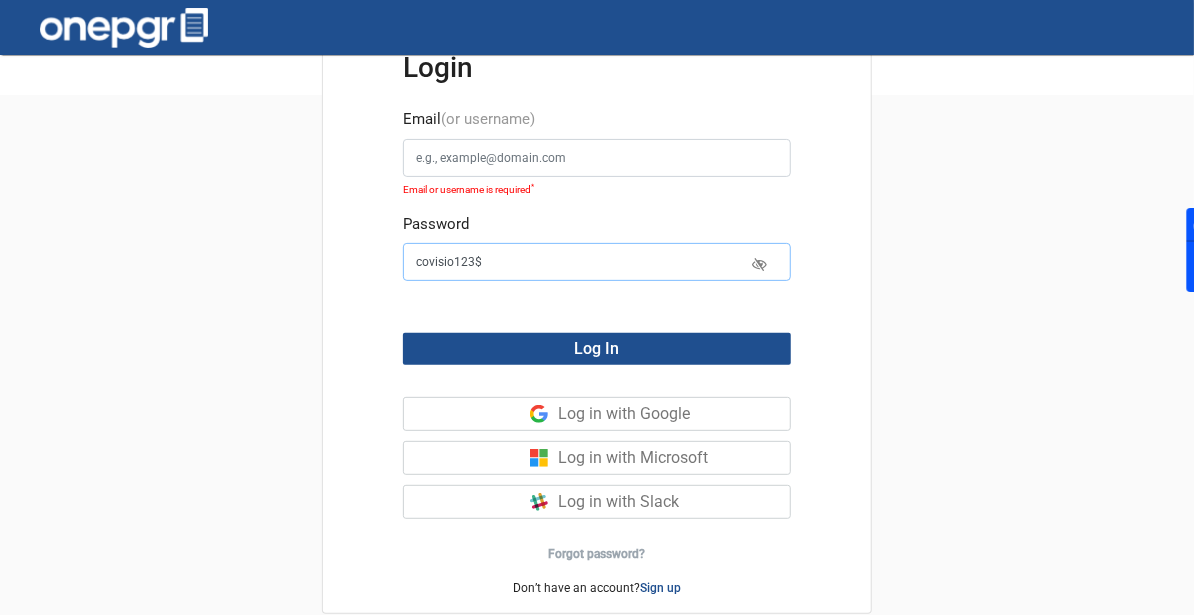 click on "covisio123$" at bounding box center [597, 262] 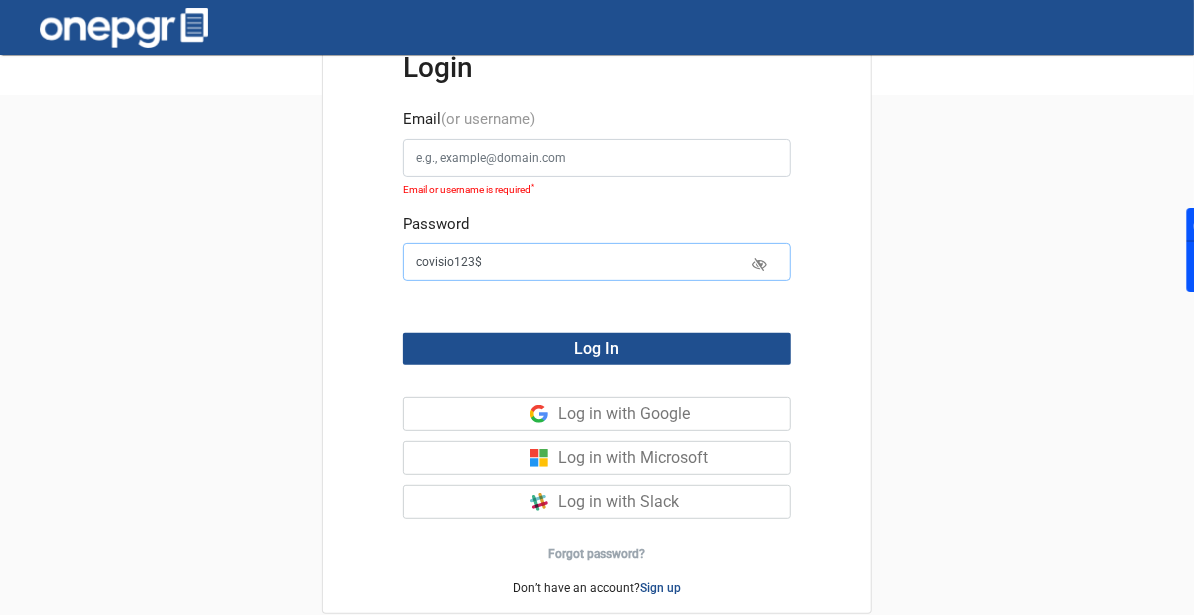 click on "covisio123$" at bounding box center [597, 262] 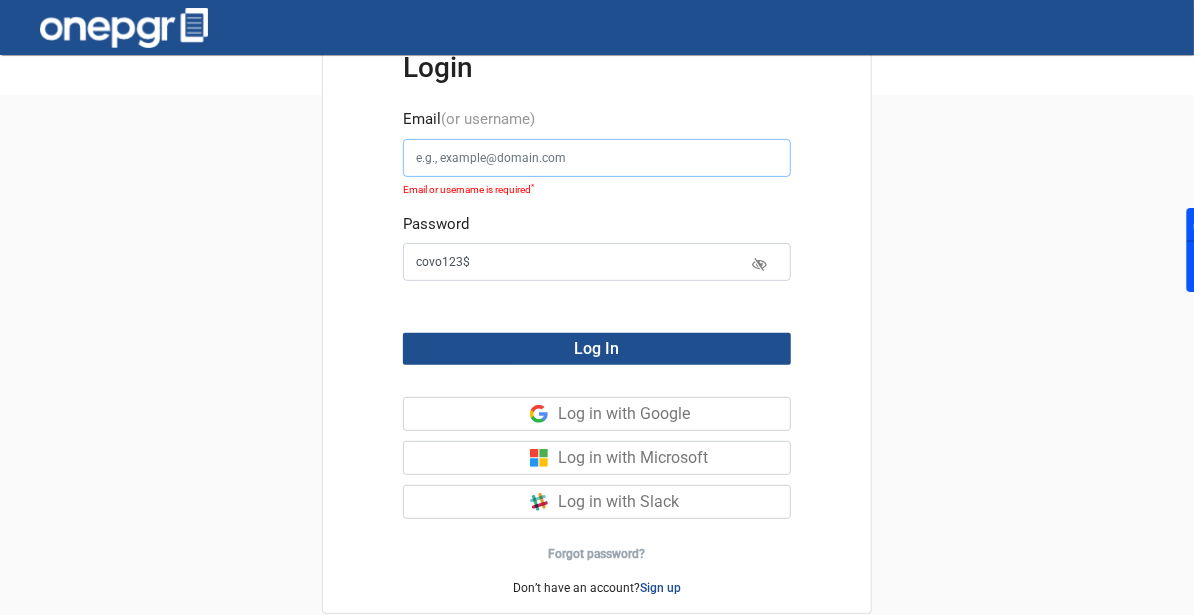 click on "Email  (or username)" at bounding box center (597, 158) 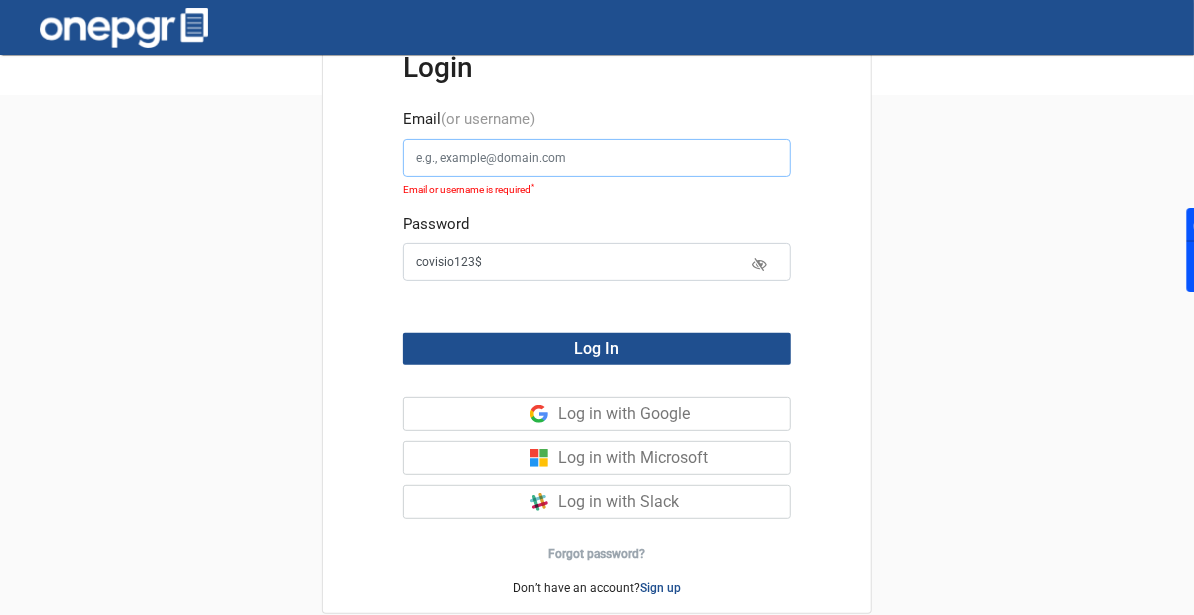type on "covisio123$" 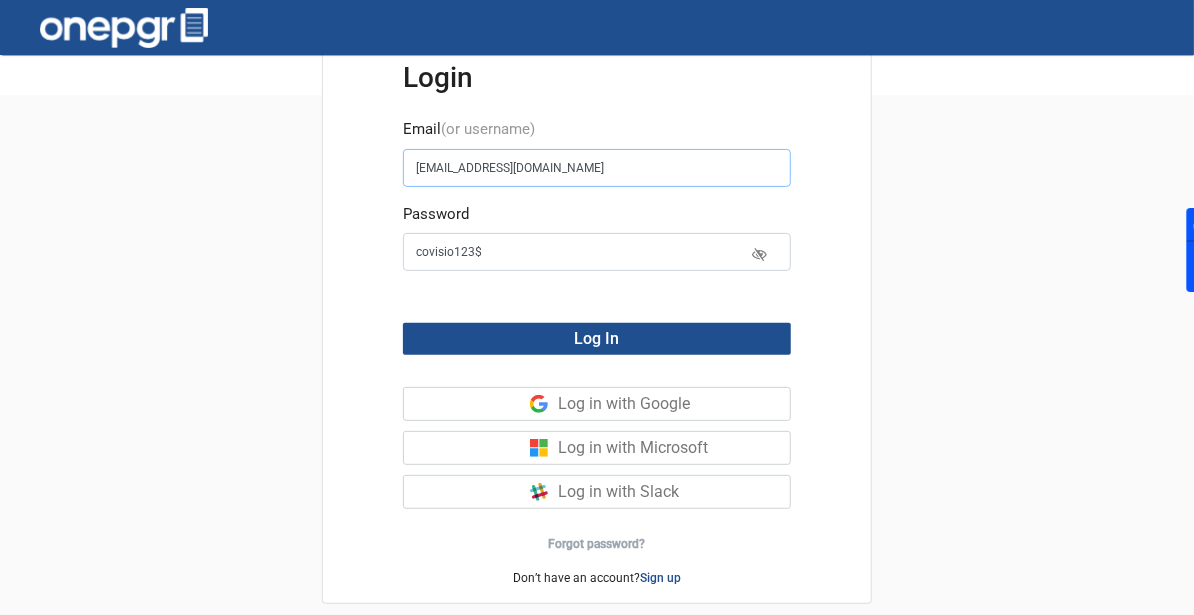 type on "[EMAIL_ADDRESS][DOMAIN_NAME]" 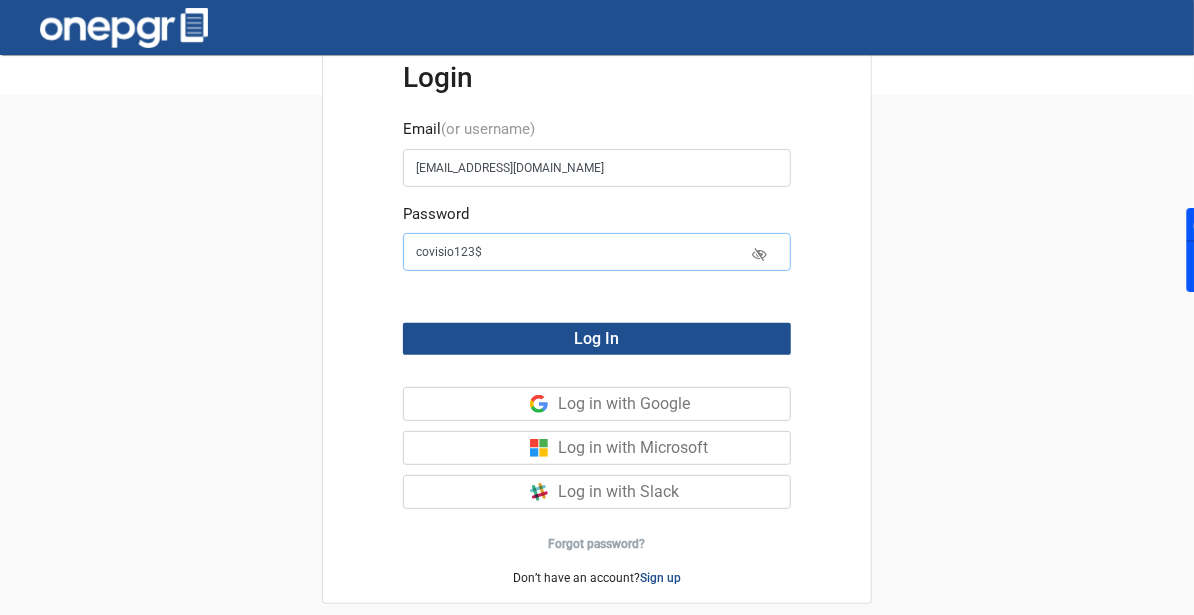 click on "covisio123$" at bounding box center [597, 252] 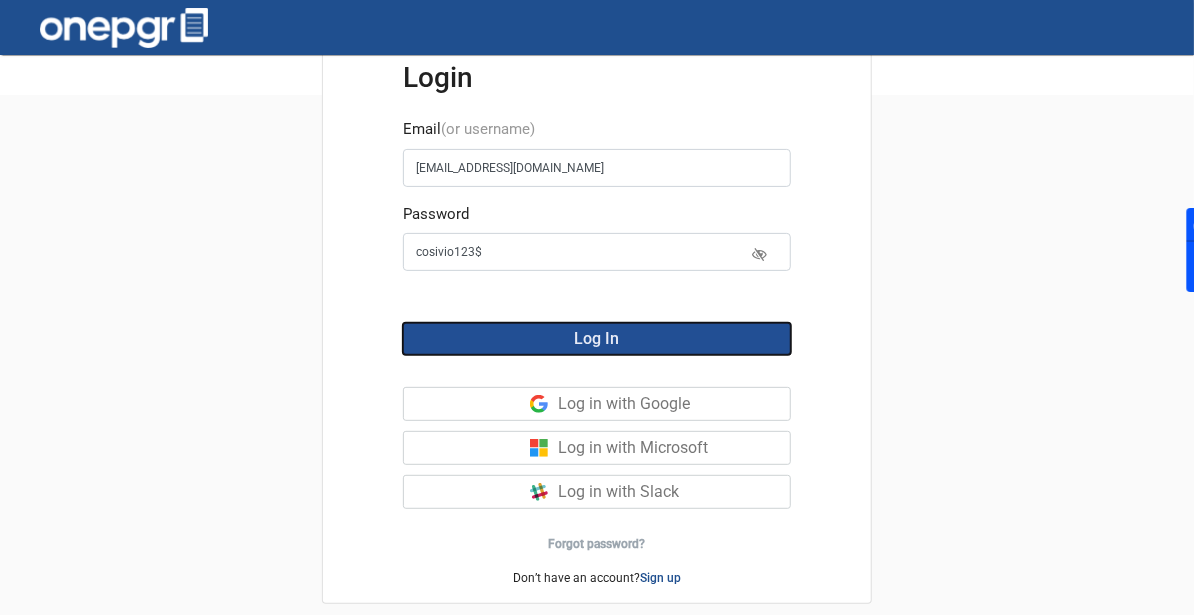 click on "Log In" 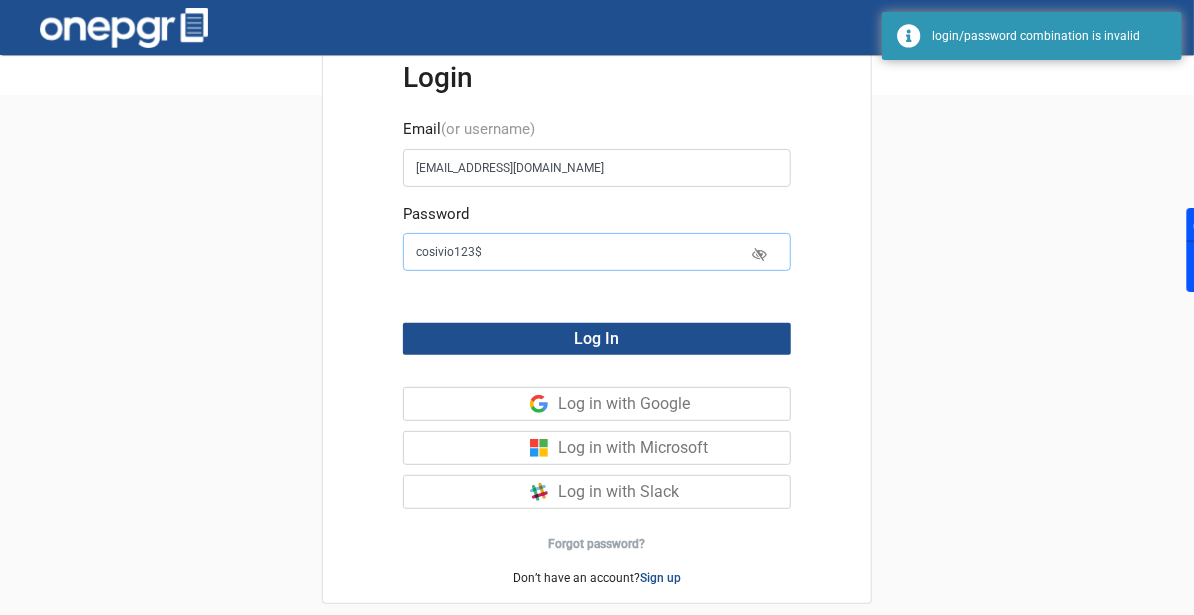 click on "cosivio123$" at bounding box center (597, 252) 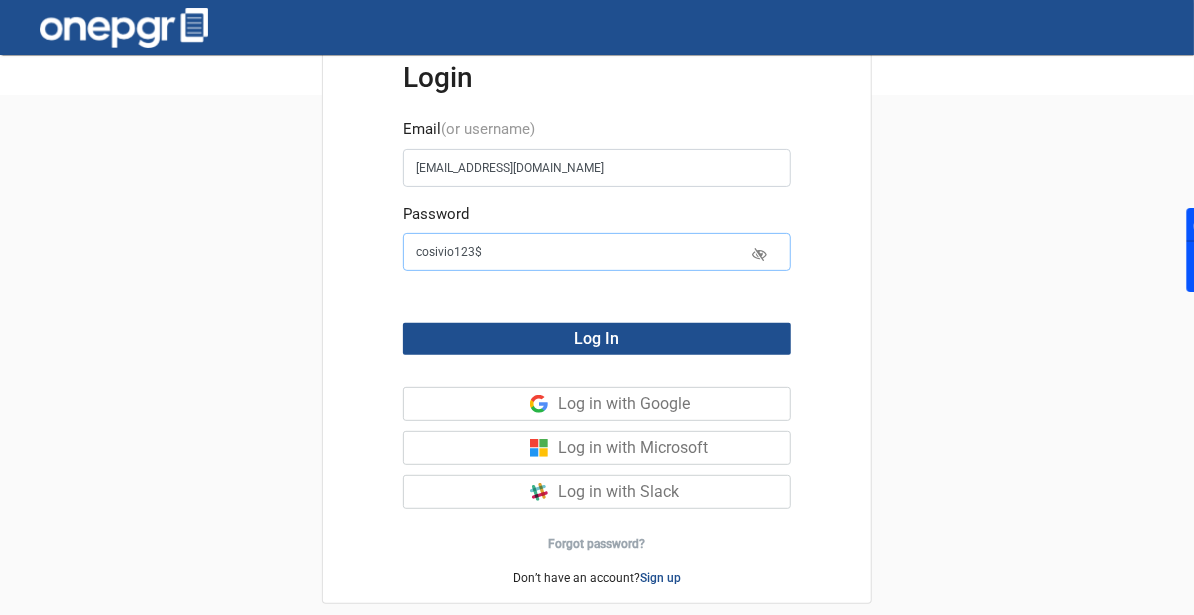 click on "cosivio123$" at bounding box center [597, 252] 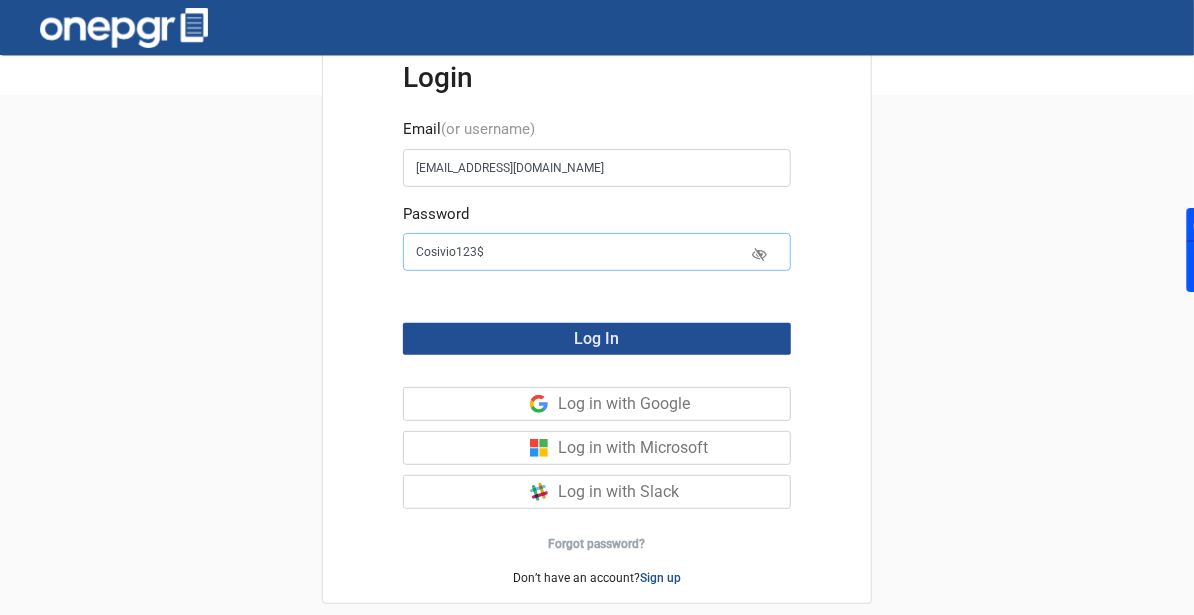 type on "Cosivio123$" 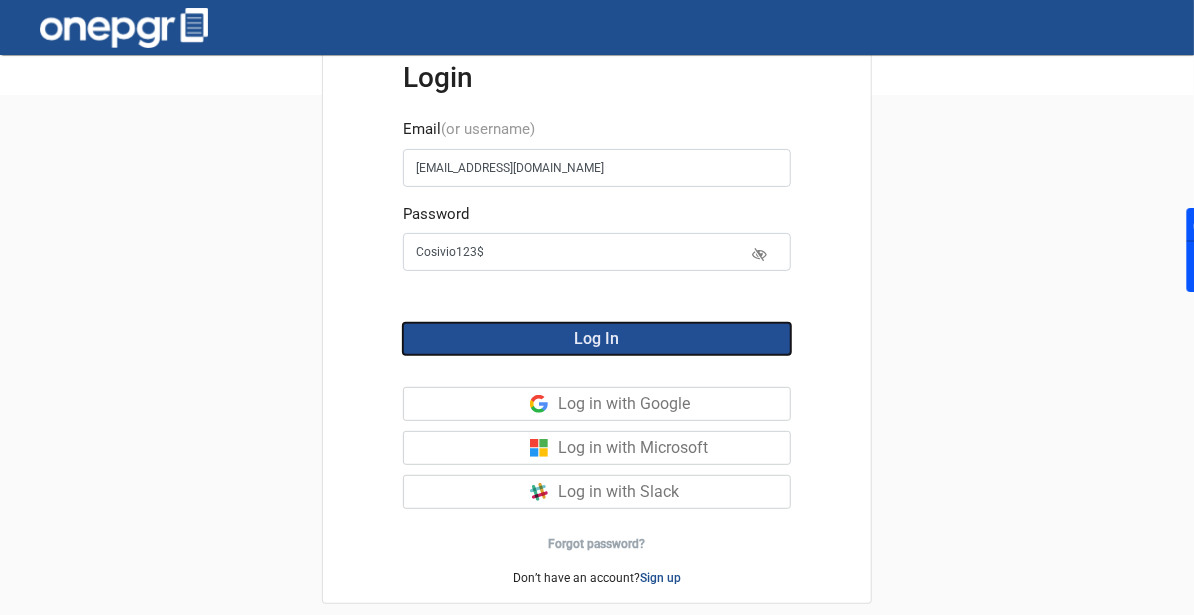 click on "Log In" 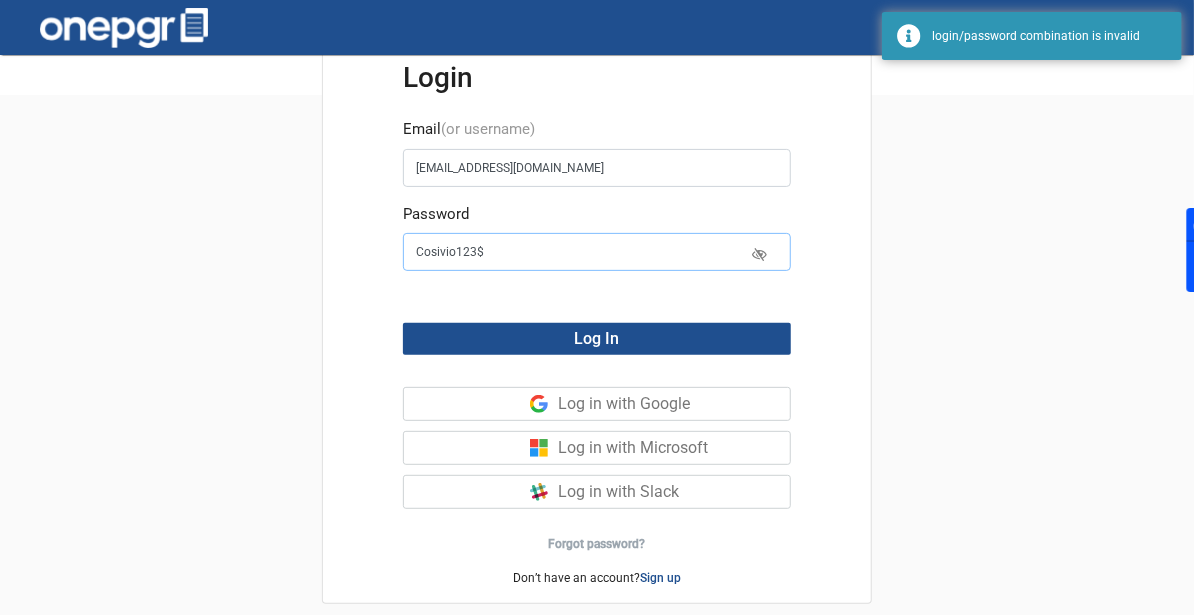 click on "Cosivio123$" at bounding box center [597, 252] 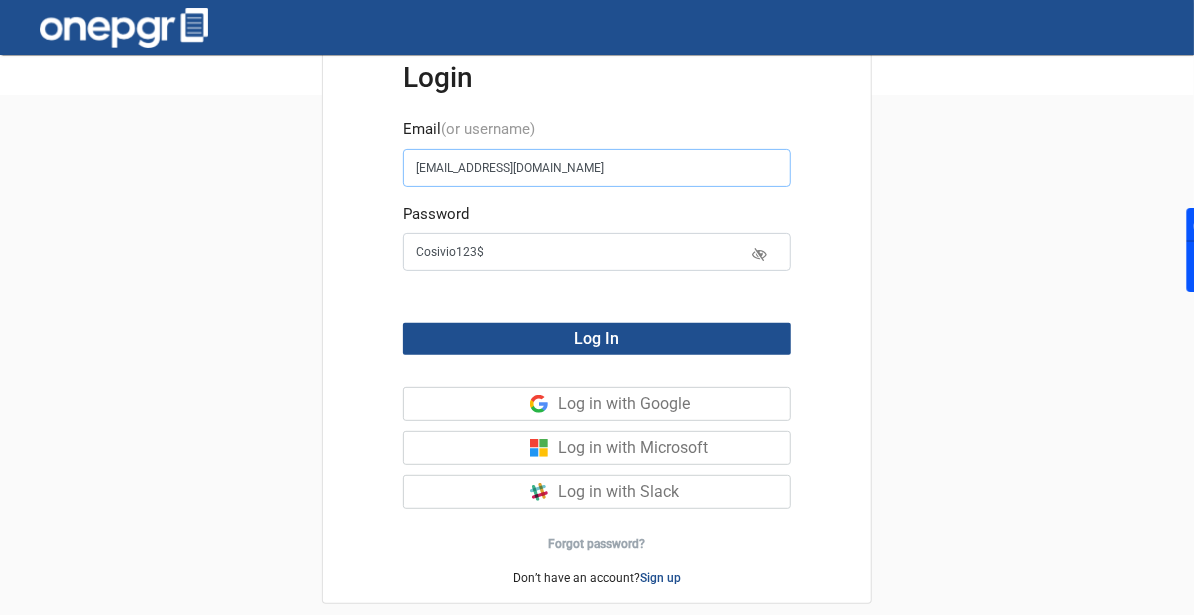 click on "[EMAIL_ADDRESS][DOMAIN_NAME]" at bounding box center [597, 168] 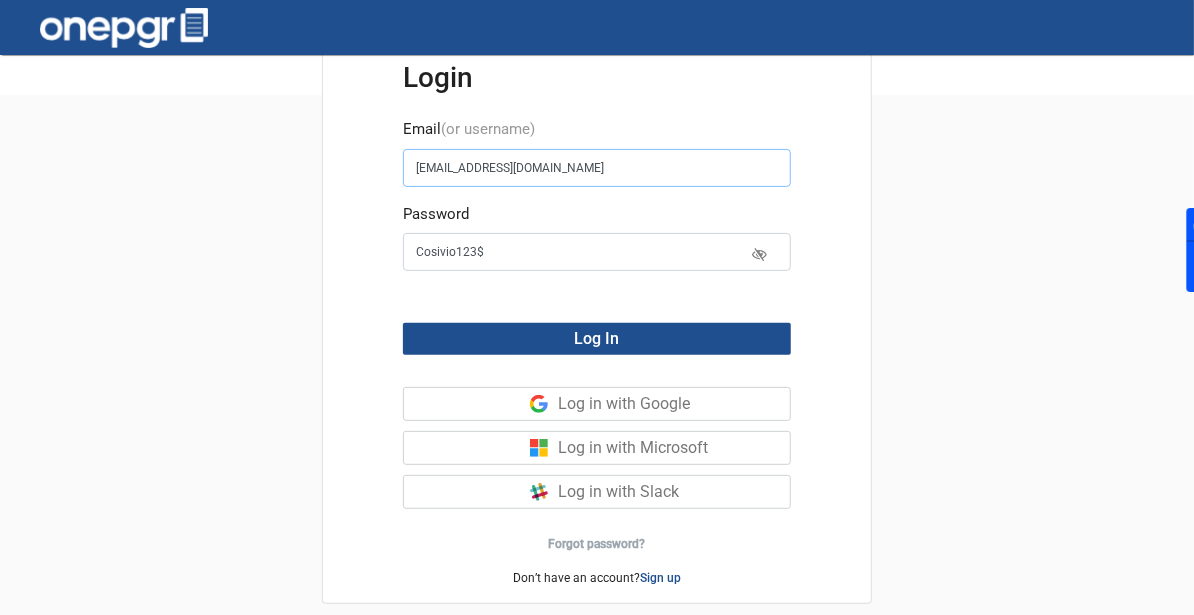 type on "[EMAIL_ADDRESS][DOMAIN_NAME]" 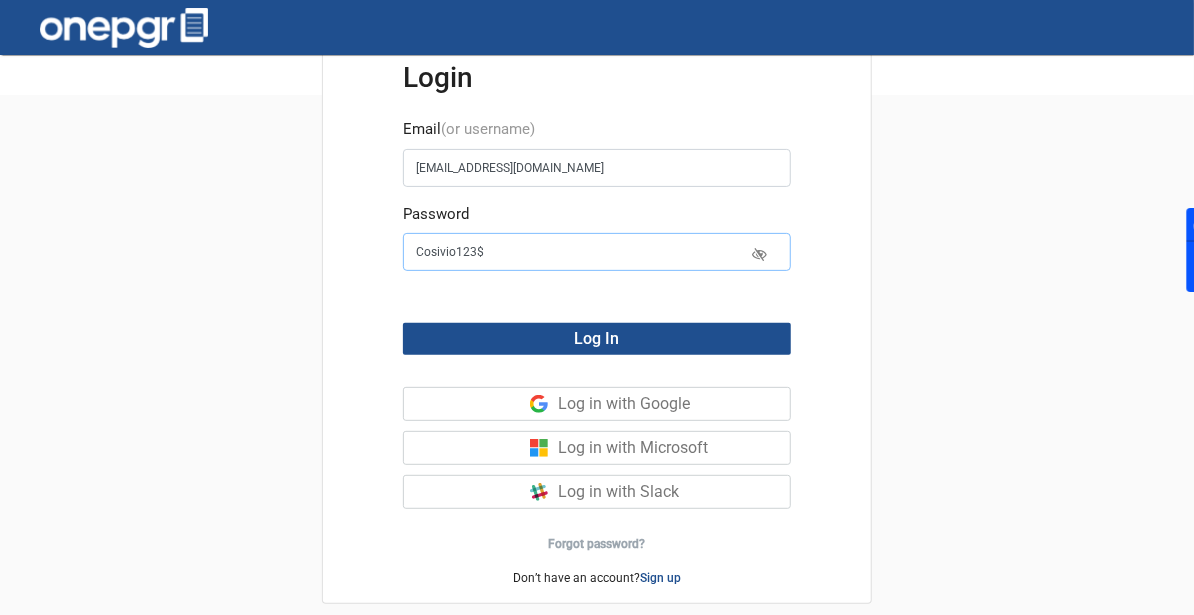 click on "Cosivio123$" at bounding box center (597, 252) 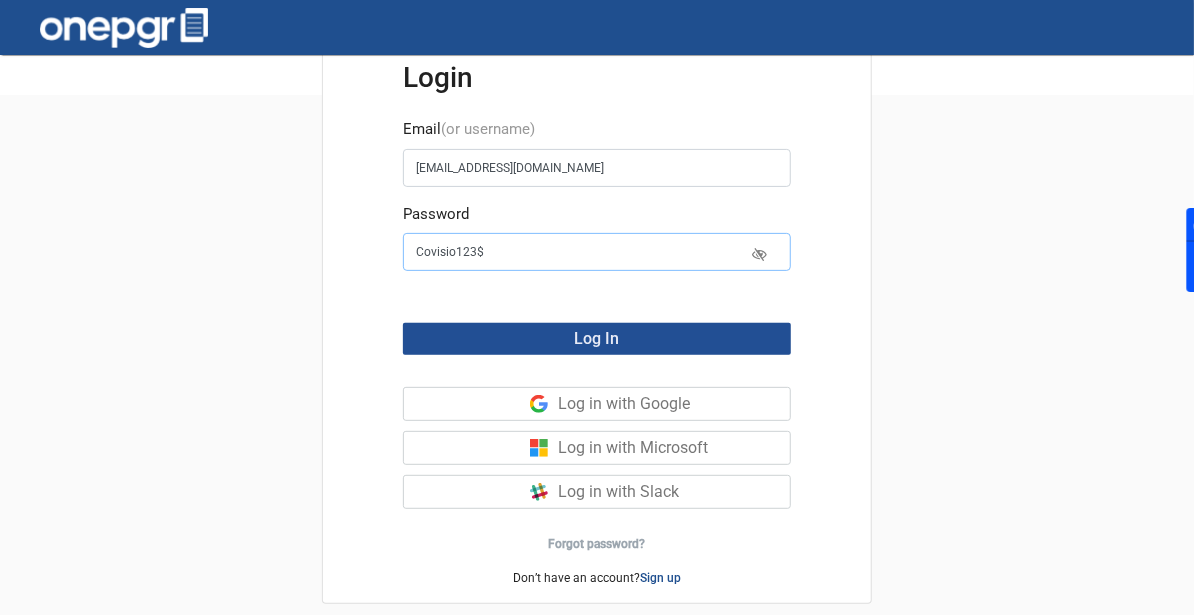 type on "Covisio123$" 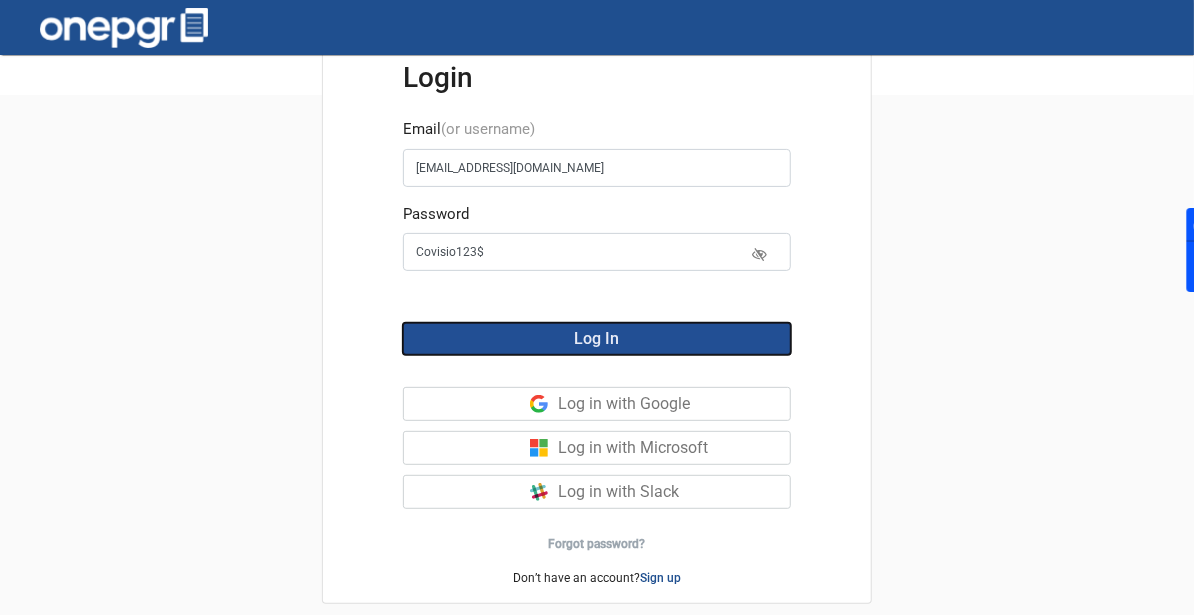 click on "Log In" 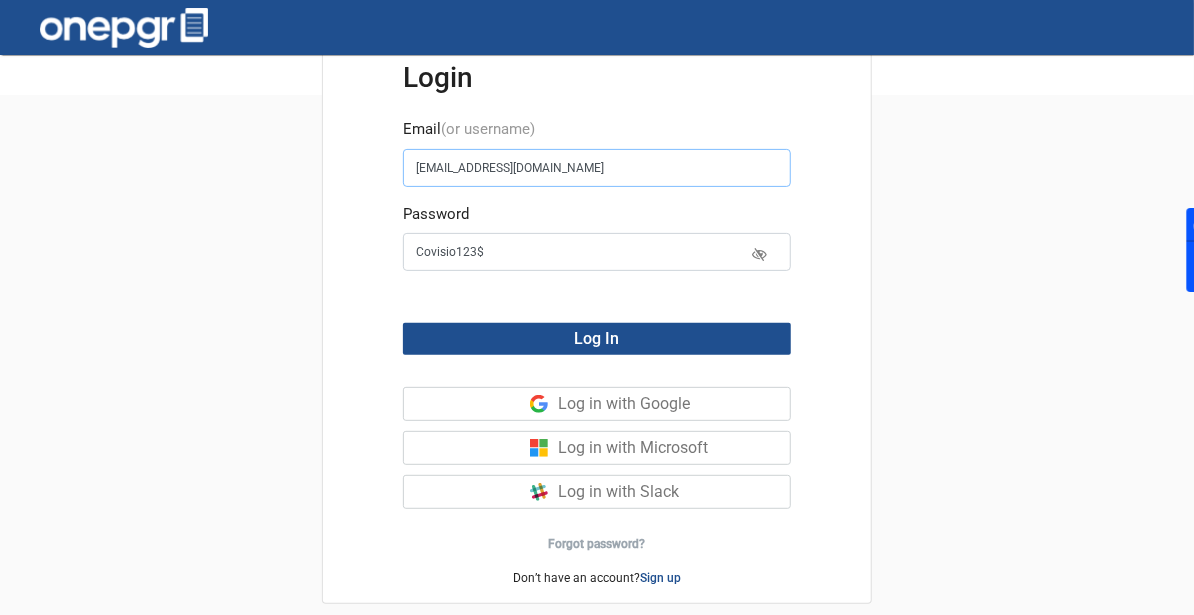 click on "[EMAIL_ADDRESS][DOMAIN_NAME]" at bounding box center [597, 168] 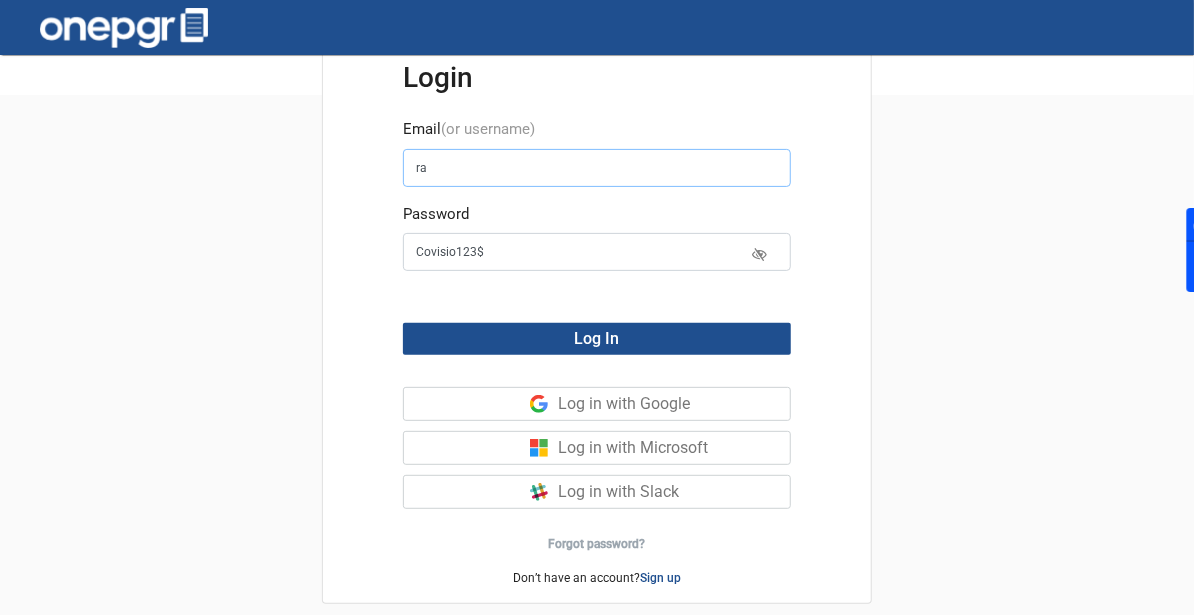 type on "[EMAIL_ADDRESS][DOMAIN_NAME]" 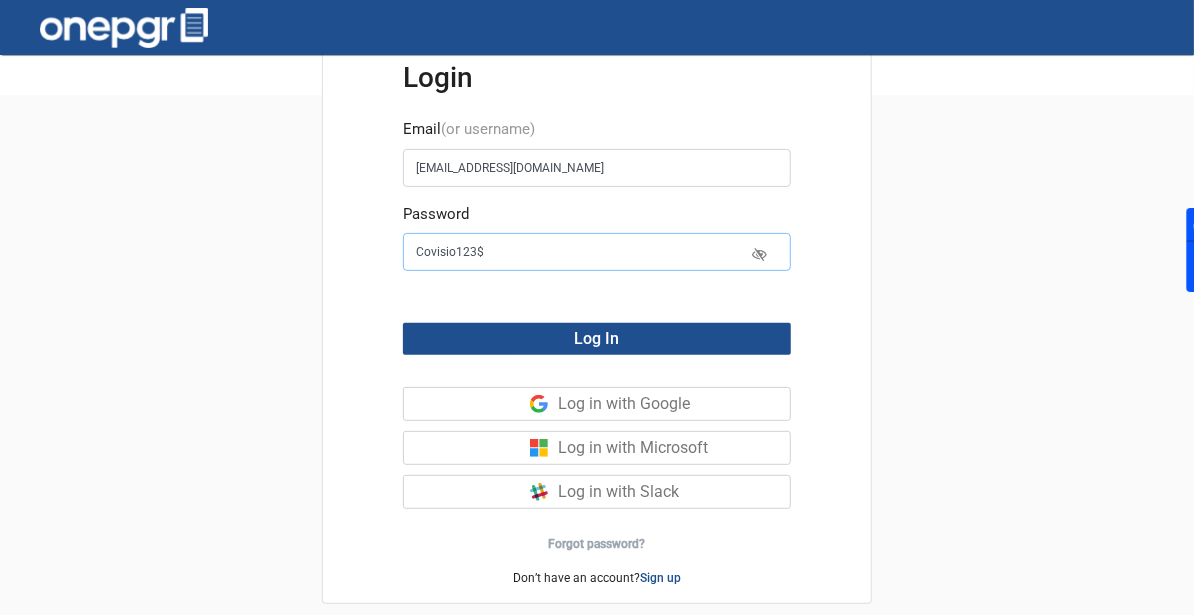 type on "Rajiv123$" 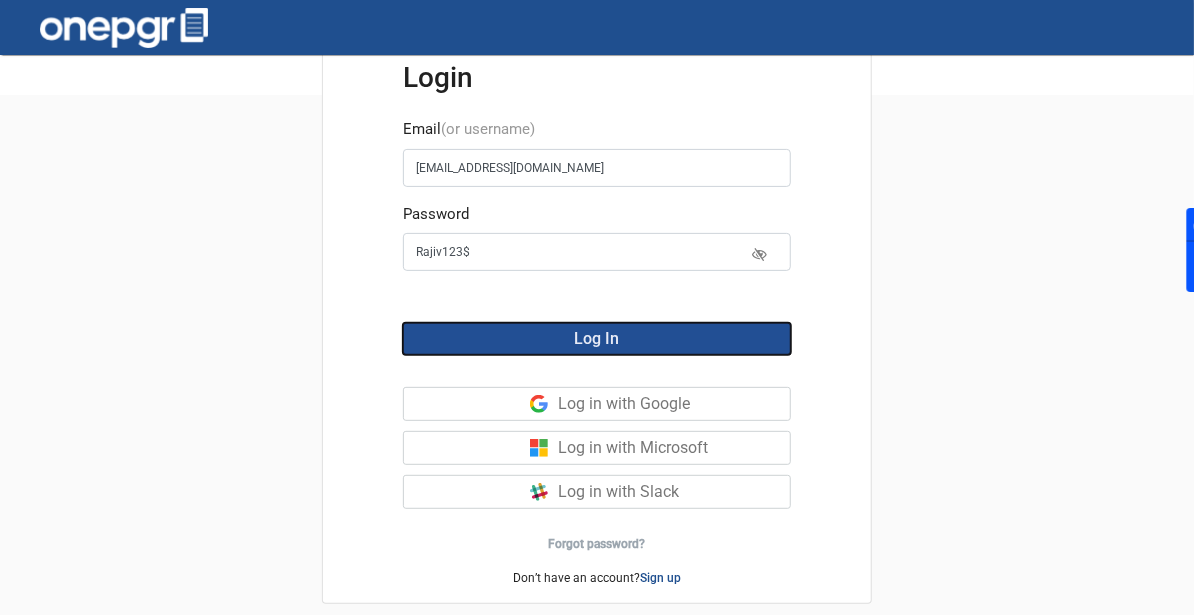 click on "Log In" 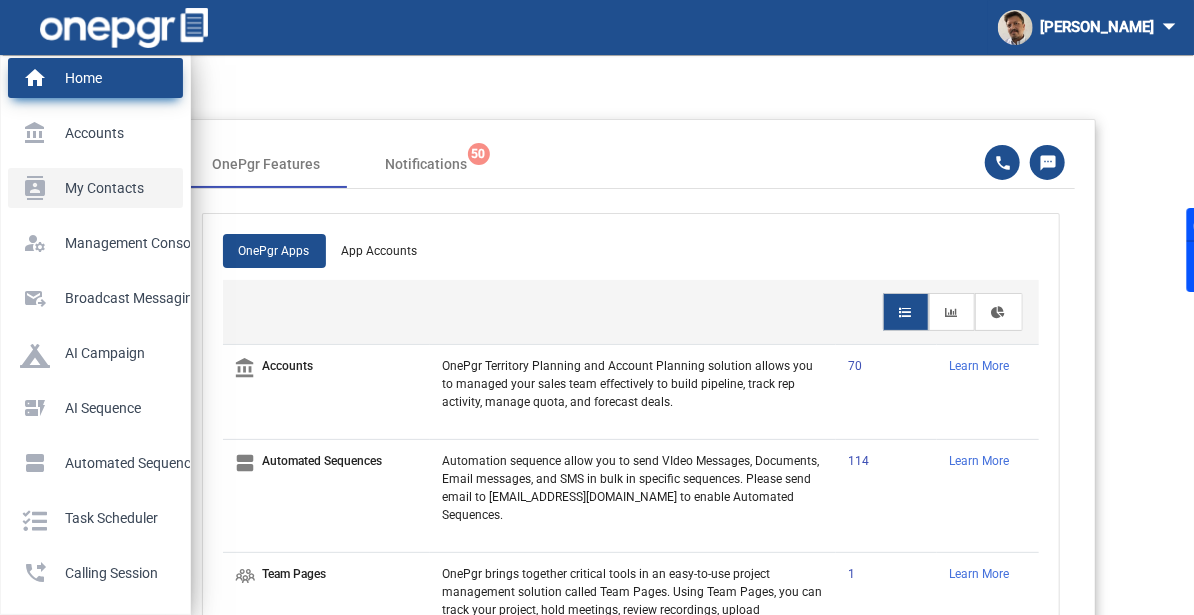 click on "My Contacts" 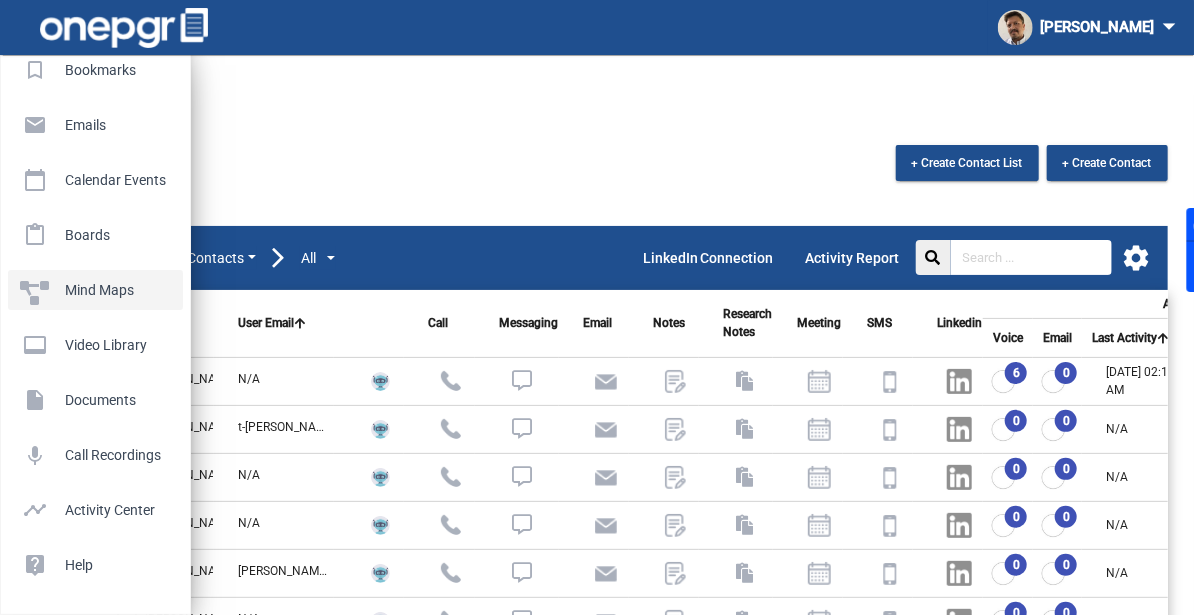 scroll, scrollTop: 1035, scrollLeft: 0, axis: vertical 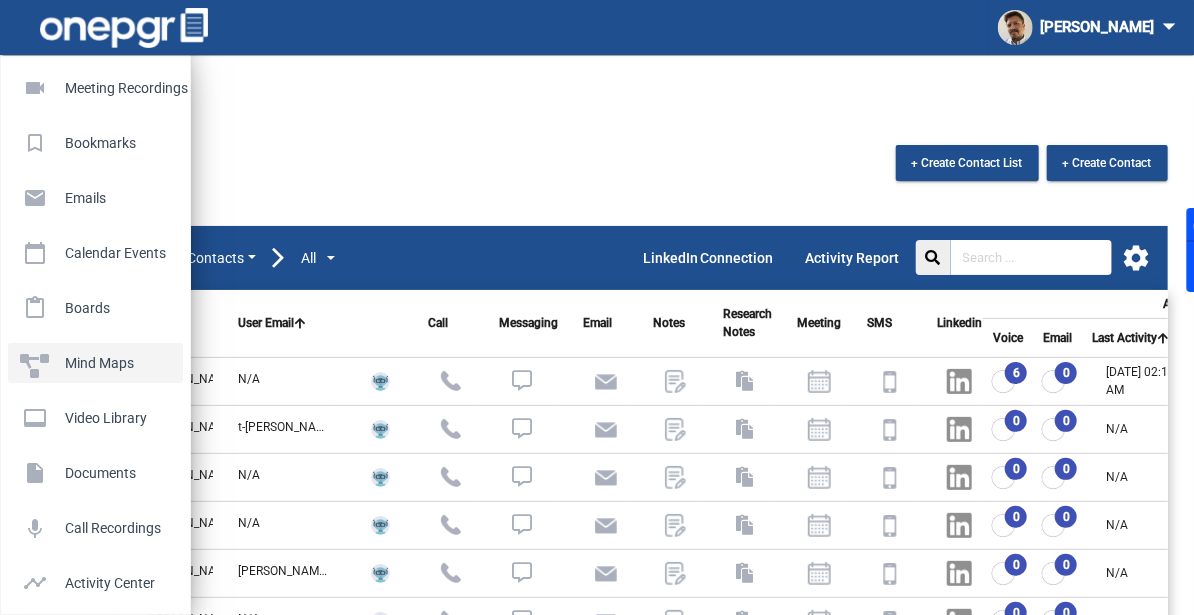 click on "Mind Maps" 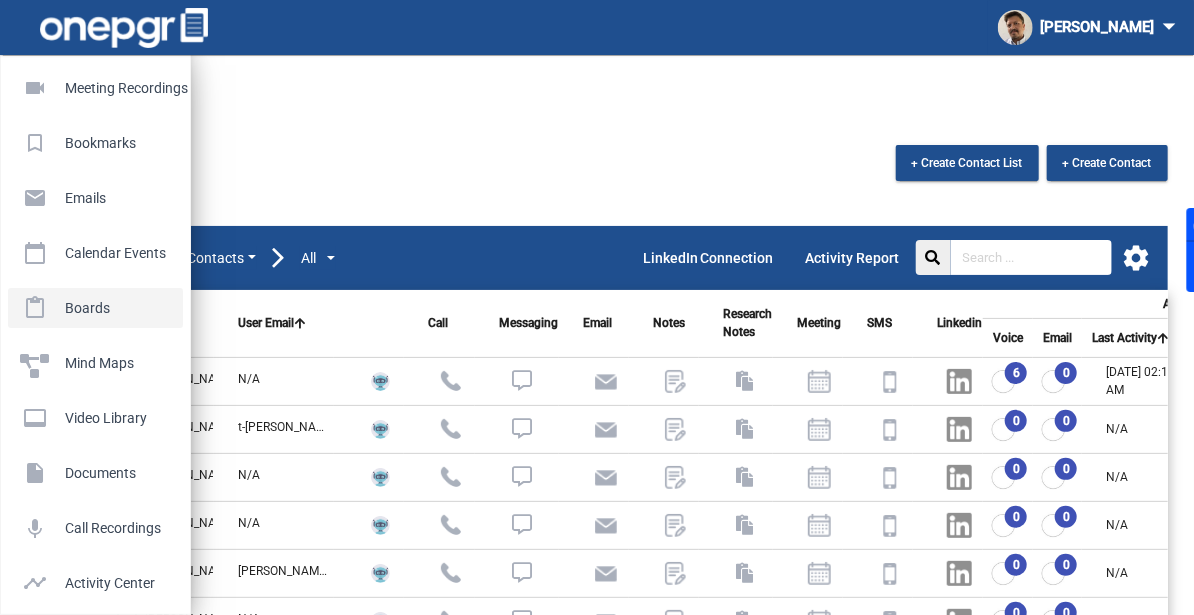 click on "Boards" 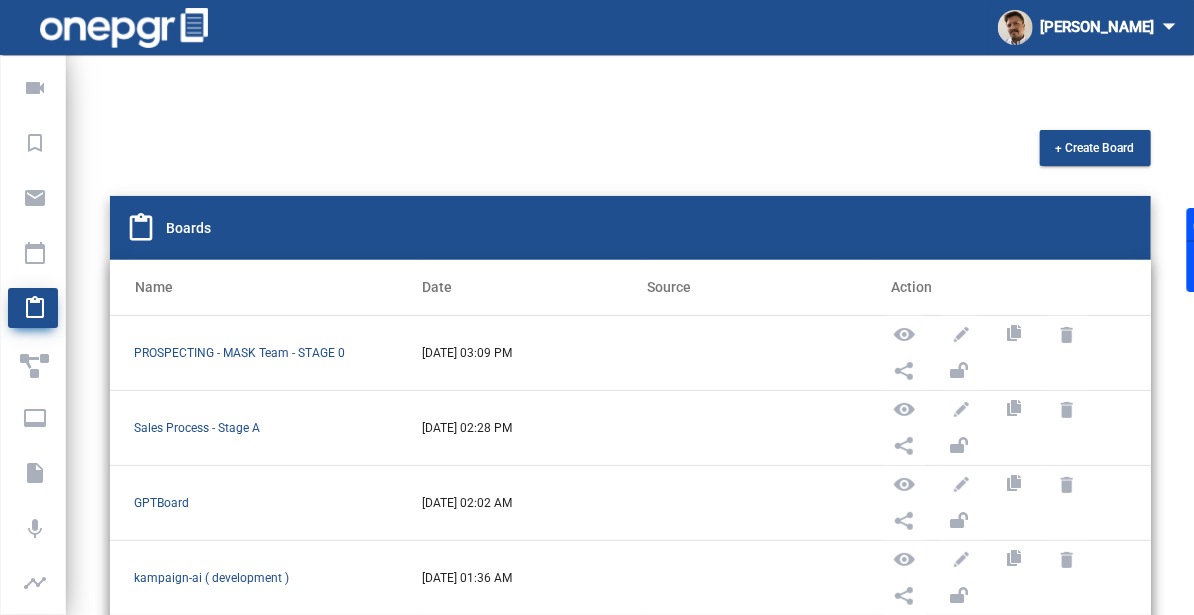 scroll, scrollTop: 73, scrollLeft: 0, axis: vertical 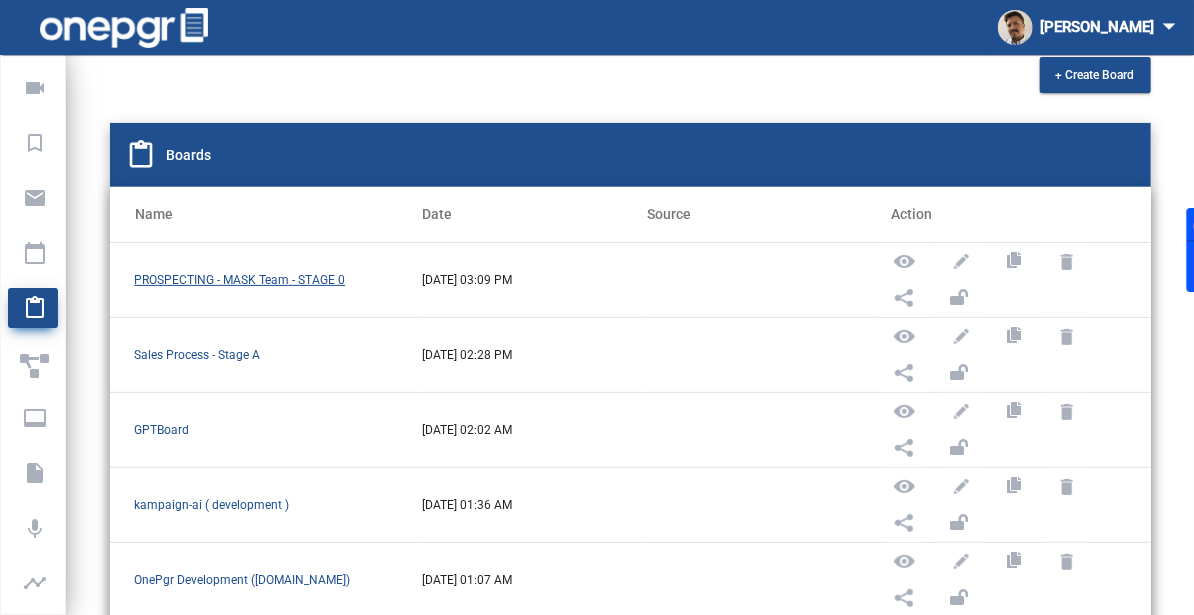 click on "PROSPECTING - MASK Team - STAGE 0" 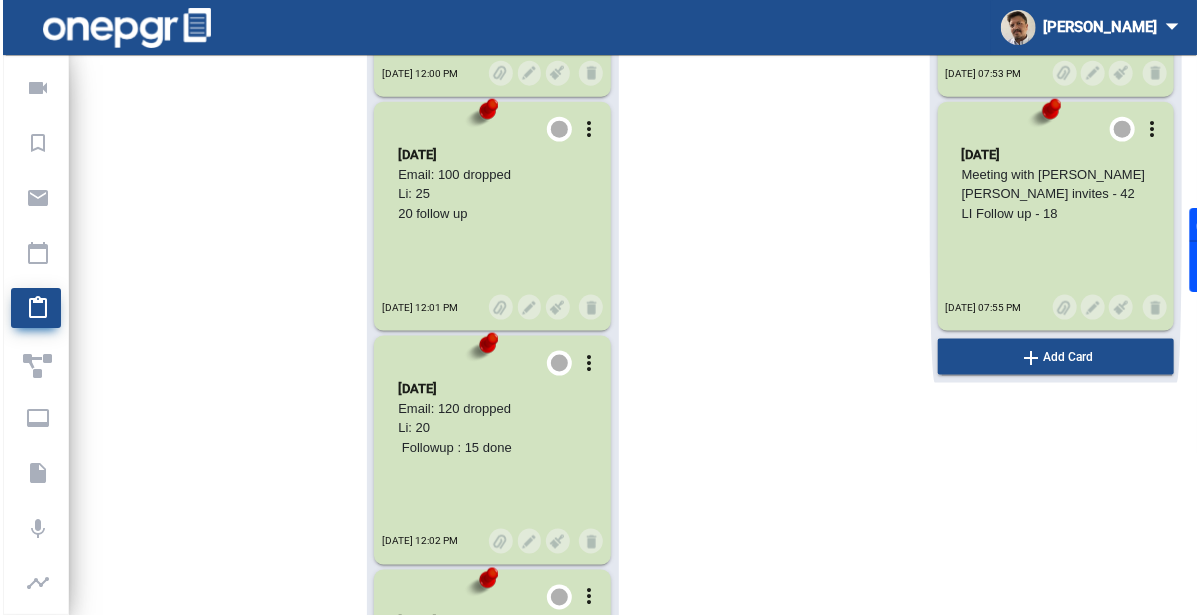 scroll, scrollTop: 7399, scrollLeft: 0, axis: vertical 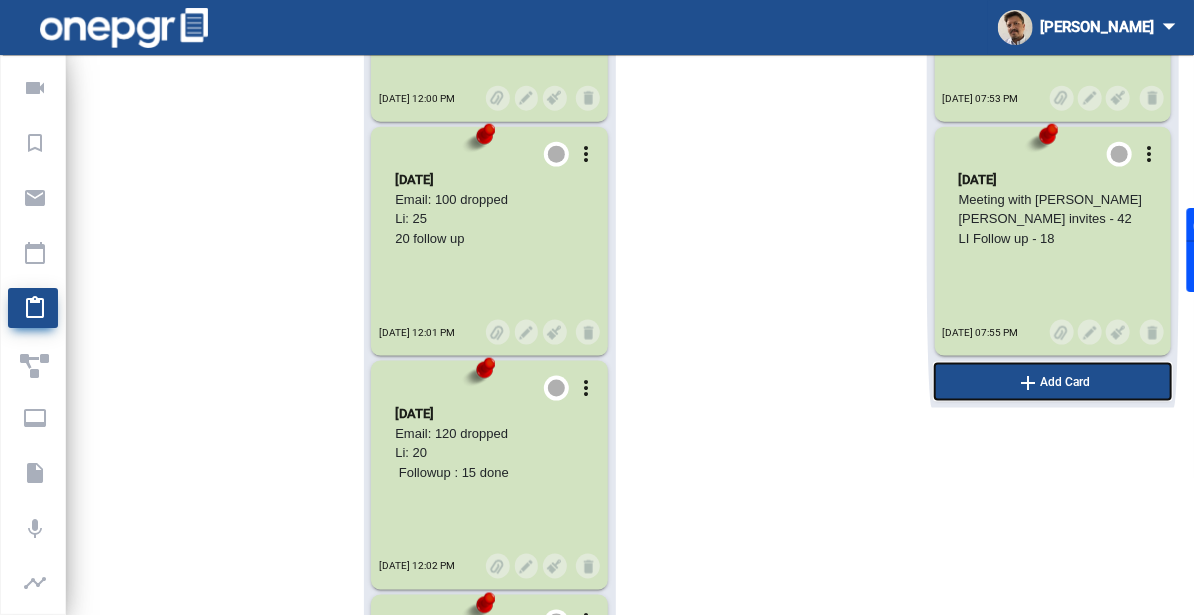 click on "add" at bounding box center [183, -3364] 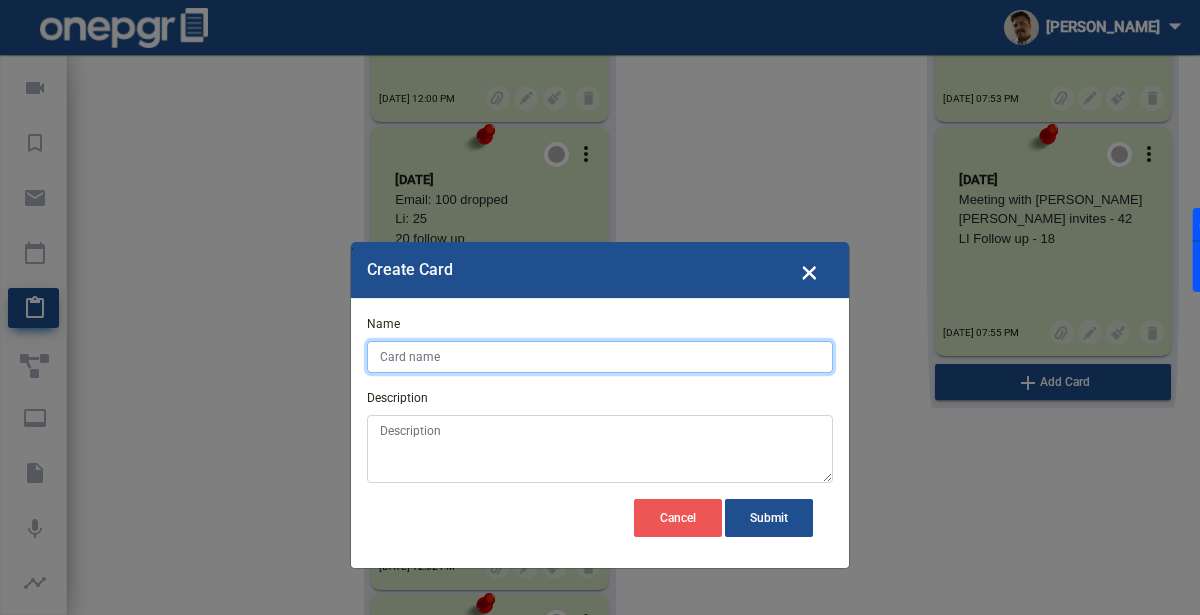 click on "Name" at bounding box center (600, 357) 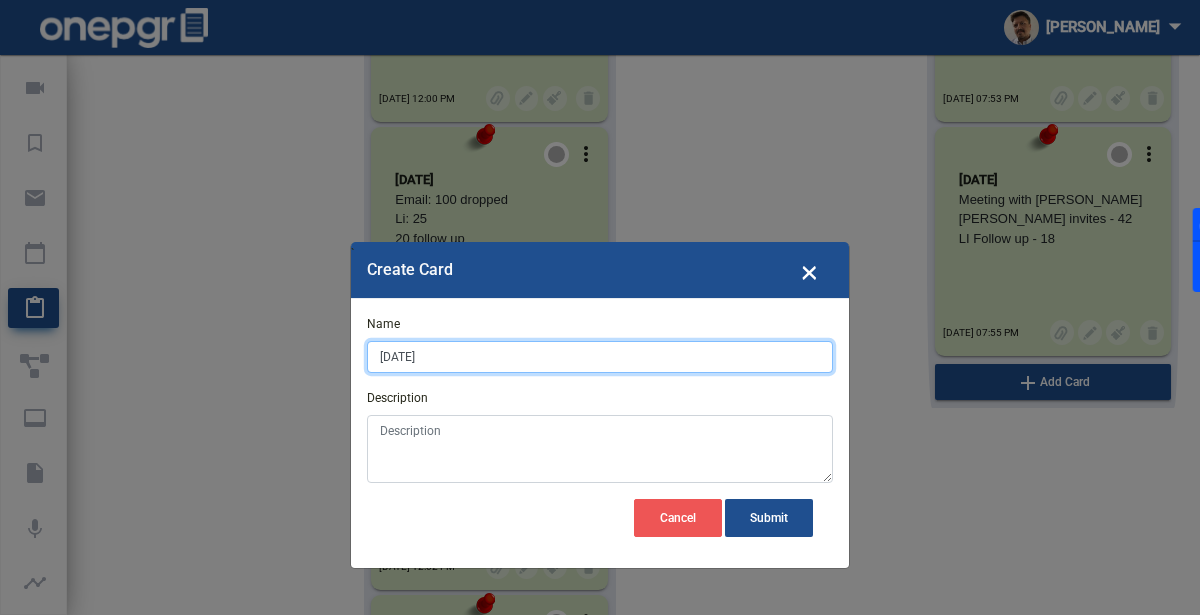 click on "[DATE]" at bounding box center (600, 357) 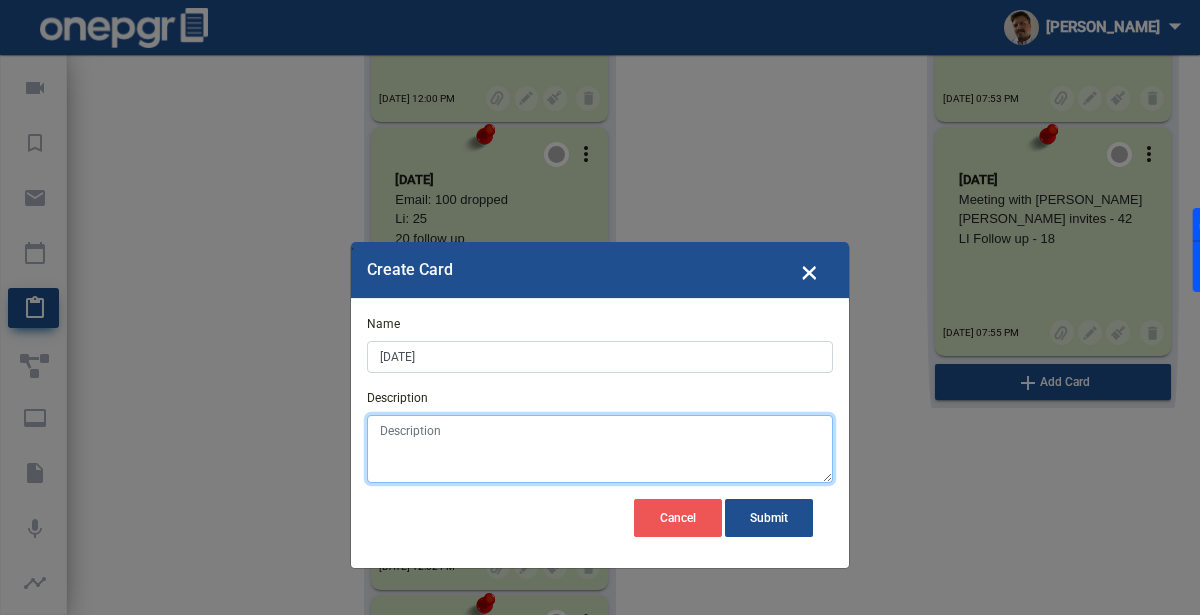 click on "Description" at bounding box center [600, 449] 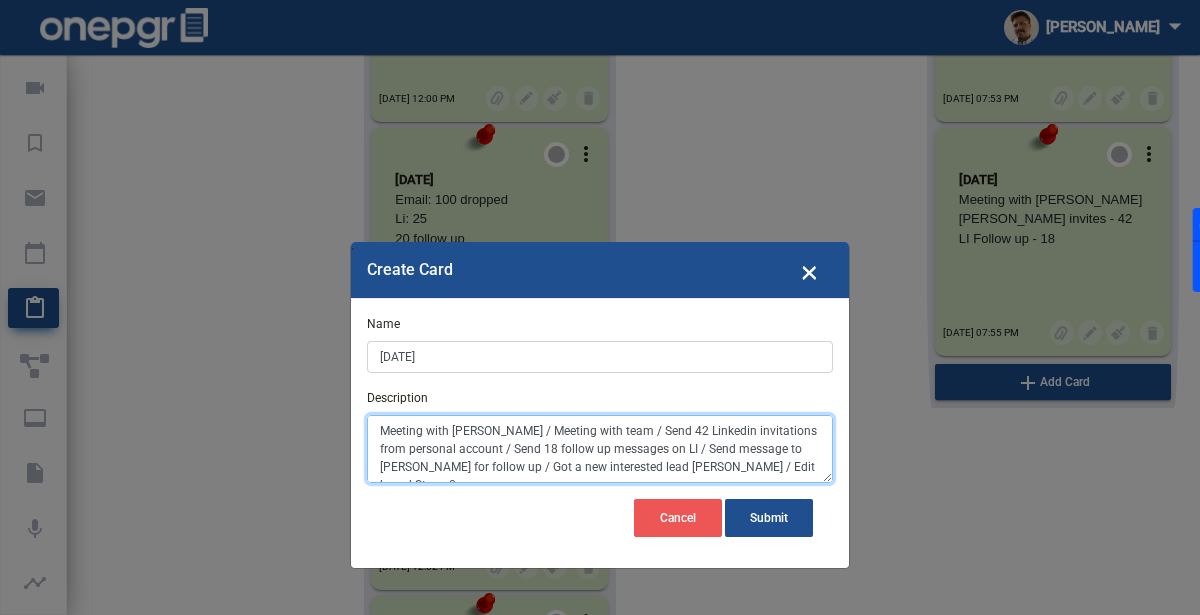 click on "Meeting with [PERSON_NAME] / Meeting with team / Send 42 Linkedin invitations from personal account / Send 18 follow up messages on LI / Send message to [PERSON_NAME] for follow up / Got a new interested lead [PERSON_NAME] / Edit board Stage 0" at bounding box center [600, 449] 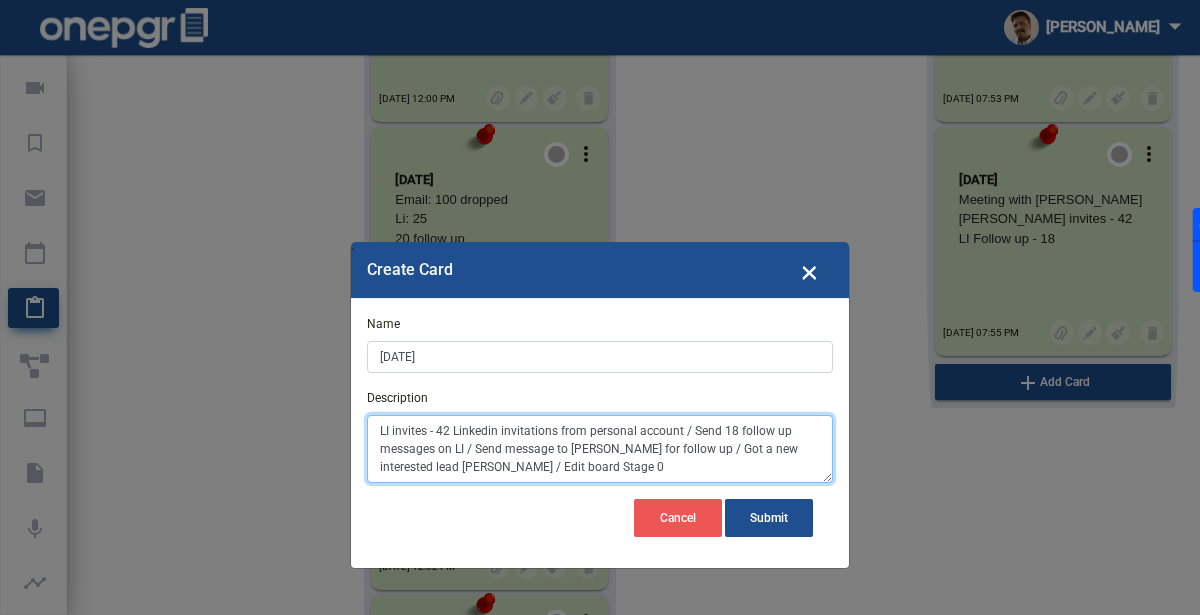 drag, startPoint x: 454, startPoint y: 432, endPoint x: 689, endPoint y: 432, distance: 235 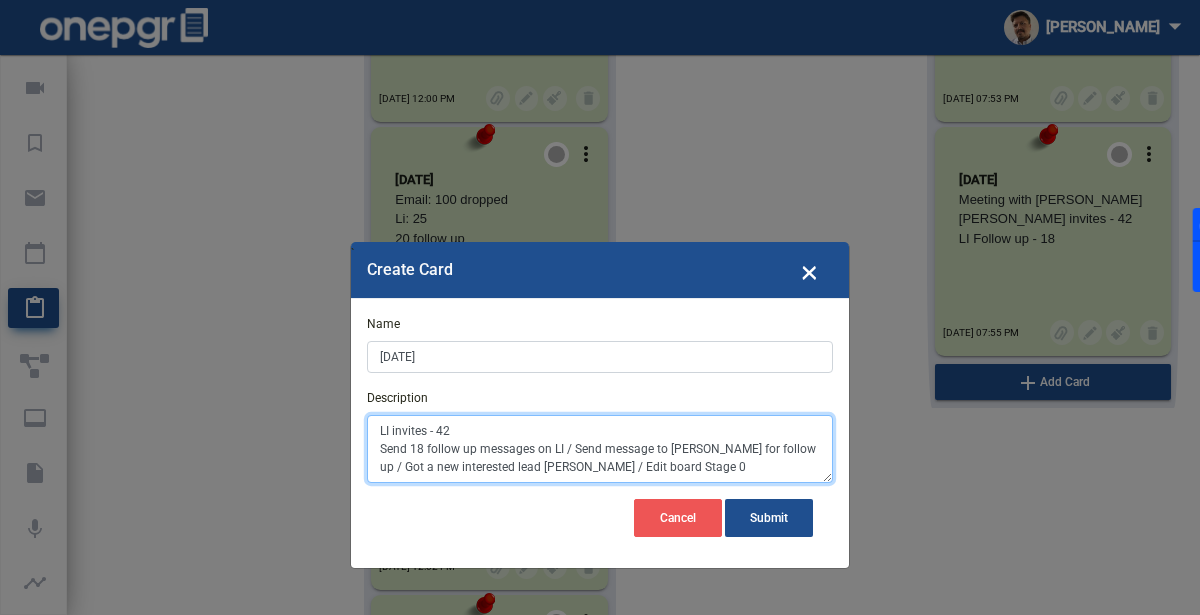 drag, startPoint x: 424, startPoint y: 442, endPoint x: 371, endPoint y: 442, distance: 53 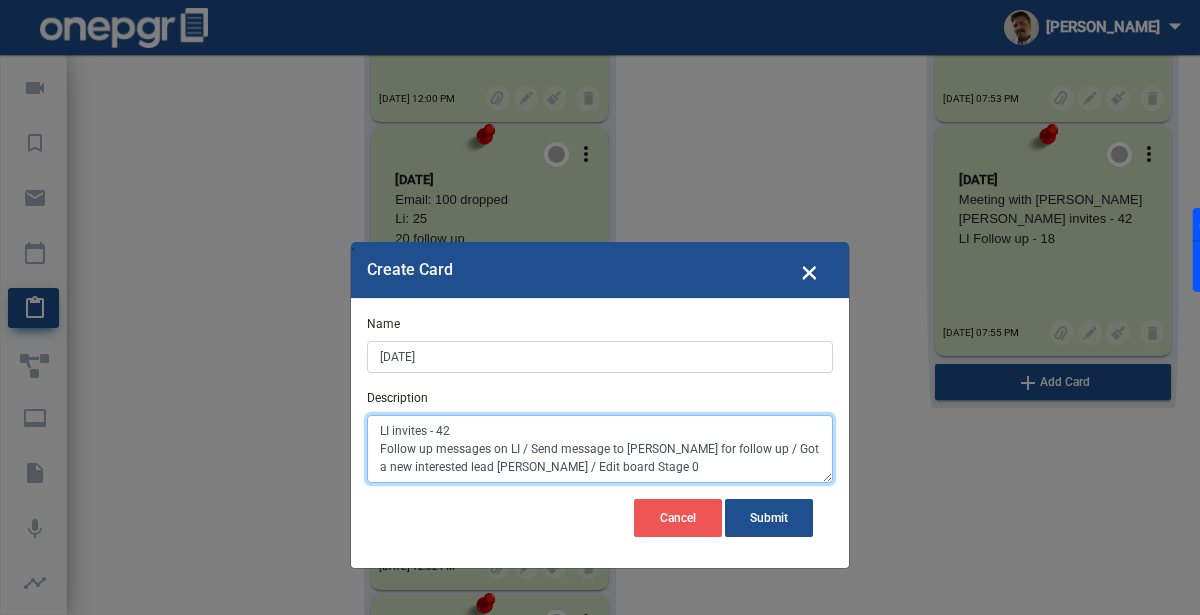 click on "LI invites - 42
Follow up messages on LI / Send message to [PERSON_NAME] for follow up / Got a new interested lead [PERSON_NAME] / Edit board Stage 0" at bounding box center [600, 449] 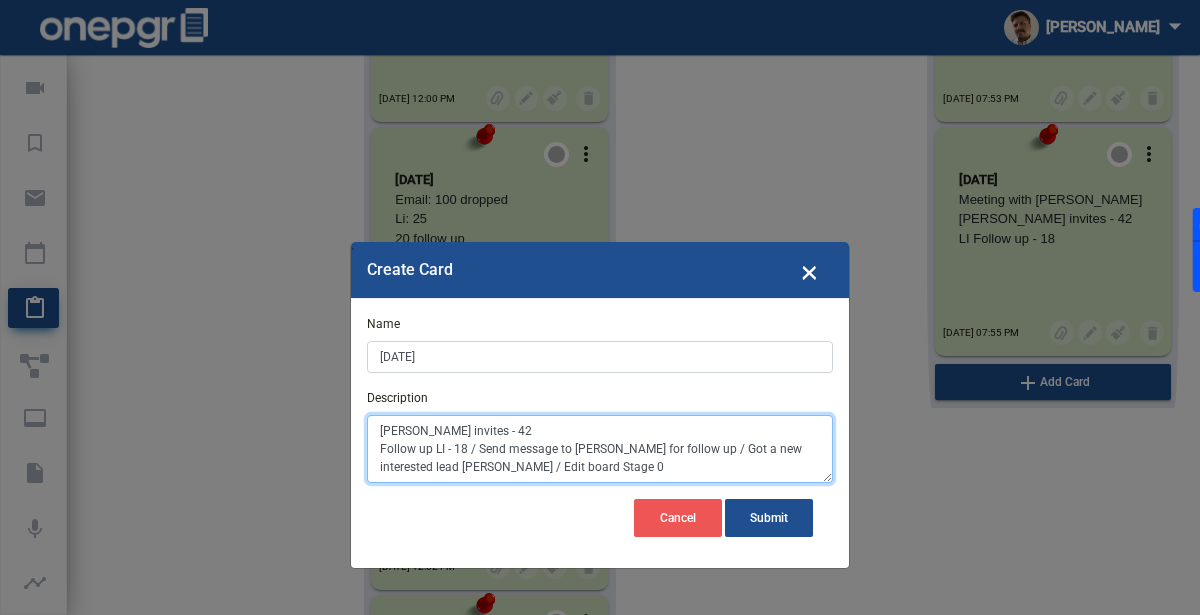drag, startPoint x: 471, startPoint y: 450, endPoint x: 732, endPoint y: 452, distance: 261.00766 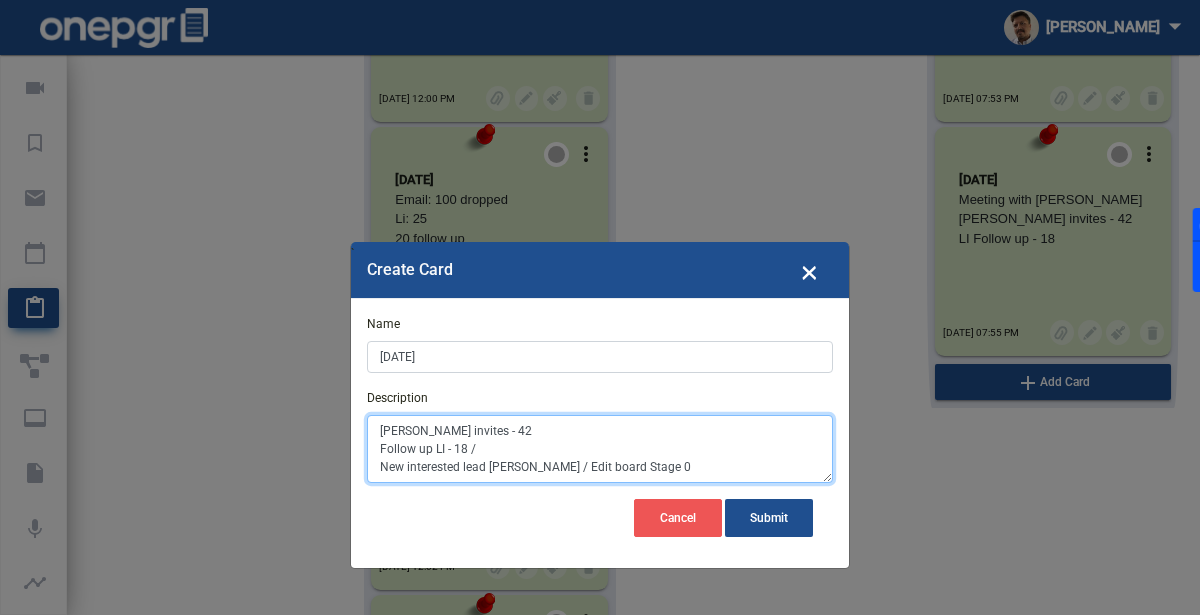 click on "[PERSON_NAME] invites - 42
Follow up LI - 18 /
New interested lead [PERSON_NAME] / Edit board Stage 0" at bounding box center (600, 449) 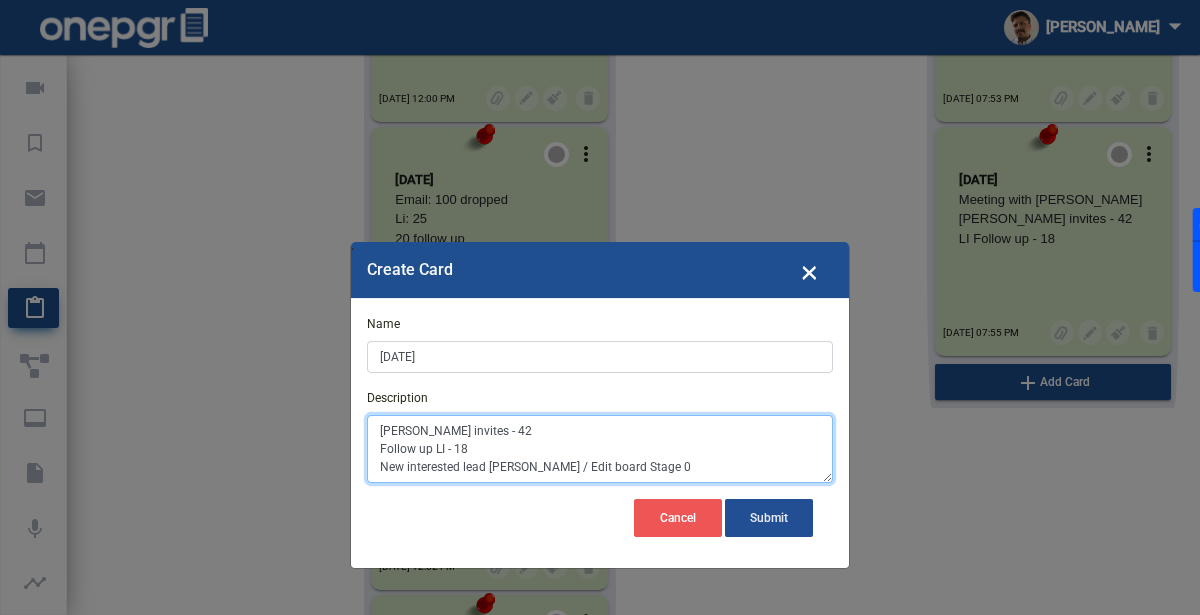 drag, startPoint x: 554, startPoint y: 465, endPoint x: 793, endPoint y: 505, distance: 242.32416 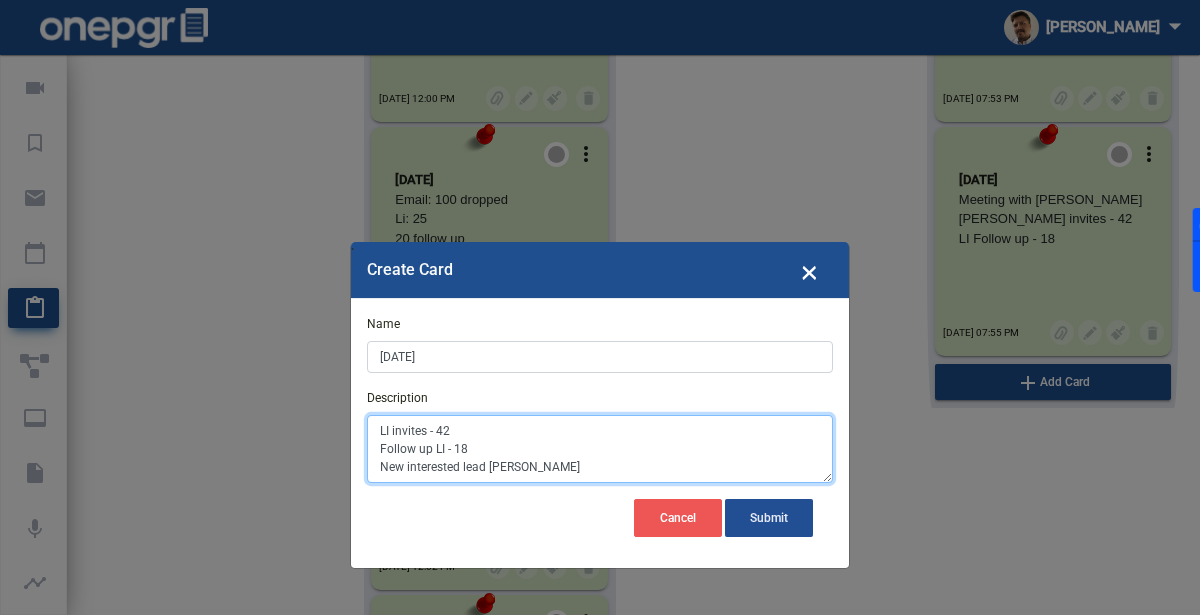 type on "LI invites - 42
Follow up LI - 18
New interested lead [PERSON_NAME]" 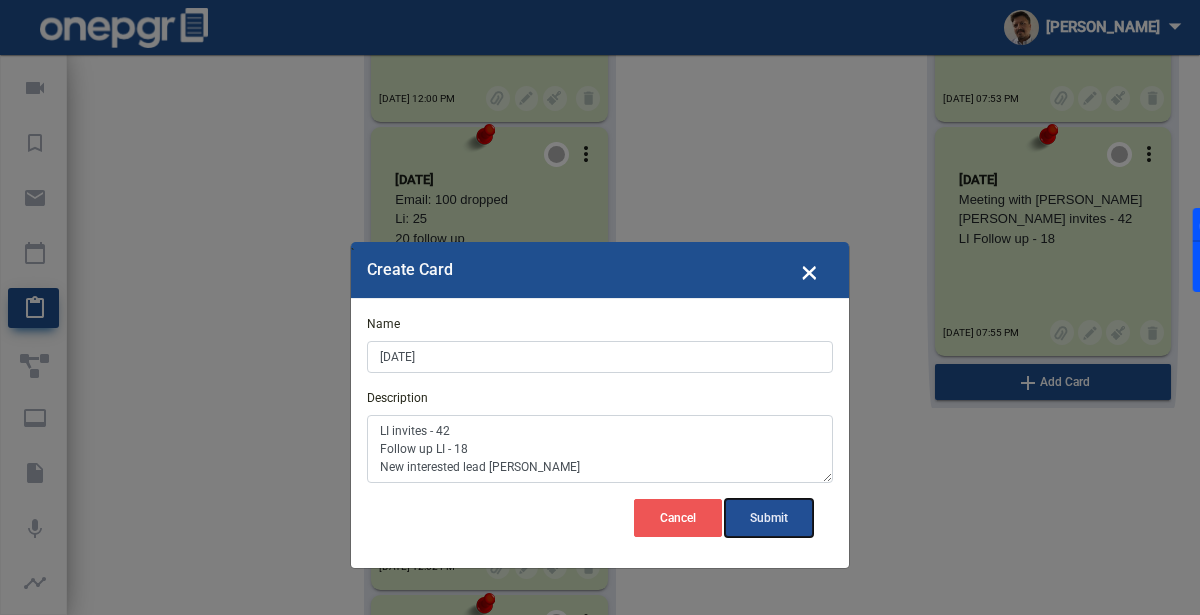 click on "Submit" 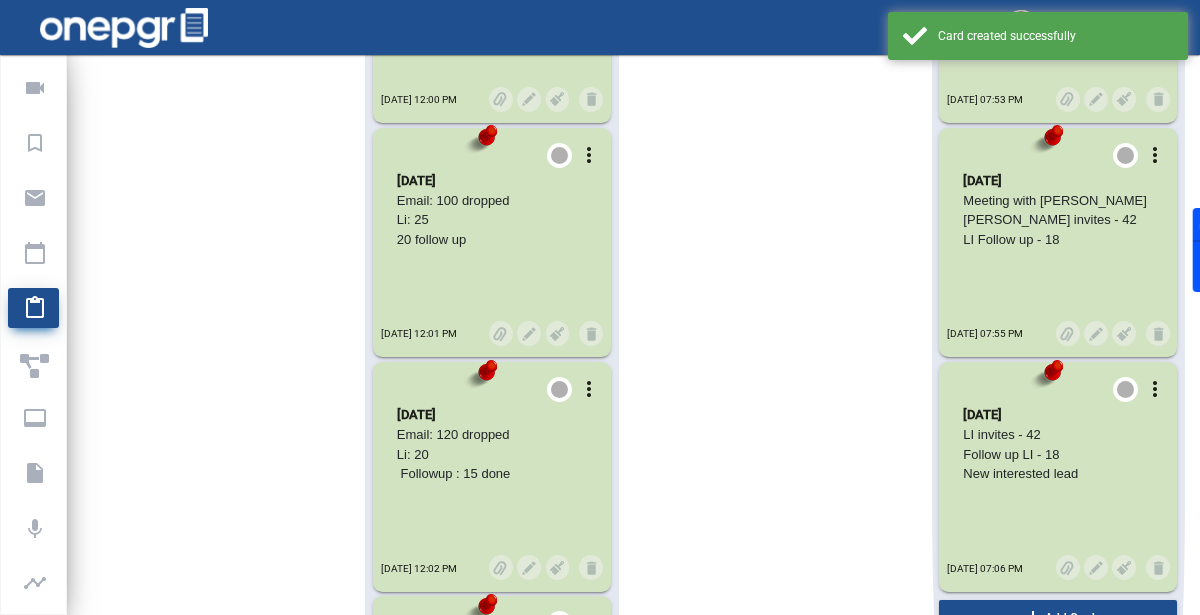 click on "` Create Card × Name [DATE] Description [PERSON_NAME] invites - 42
Follow up LI - 18
New interested lead [PERSON_NAME]  Cancel       Submit" 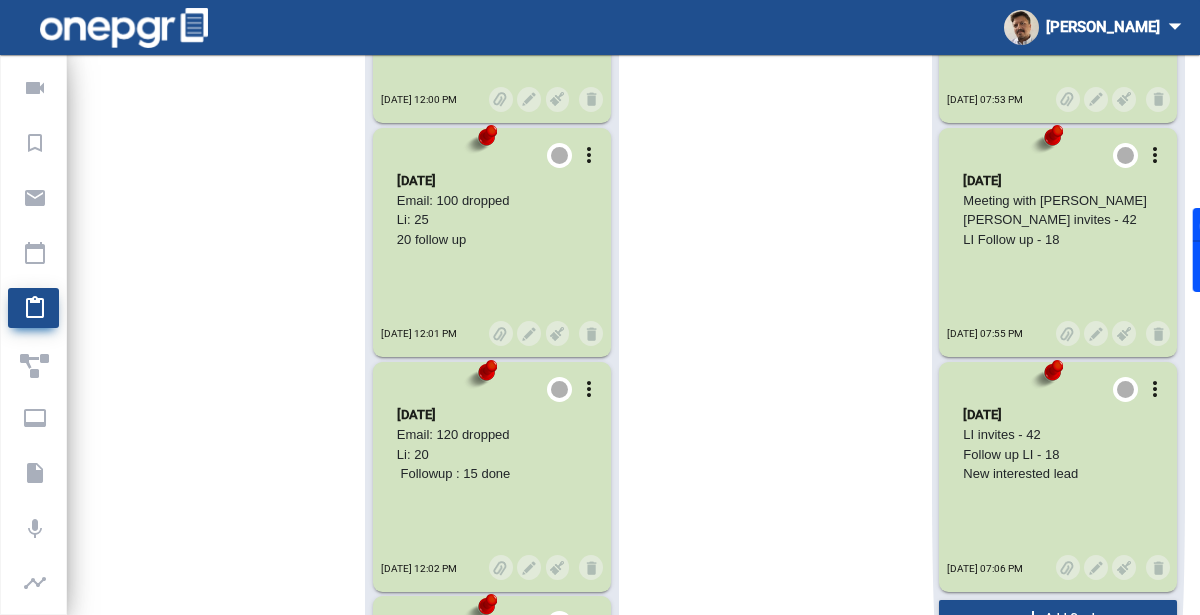 scroll, scrollTop: 7710, scrollLeft: 0, axis: vertical 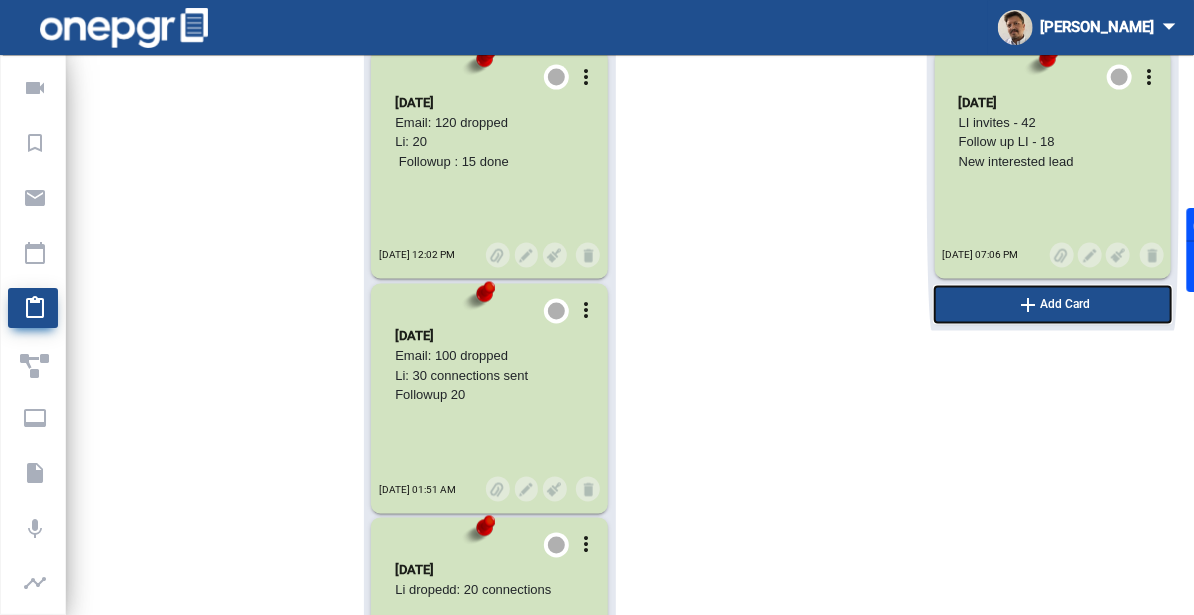 click on "add  Add Card" at bounding box center [1053, 305] 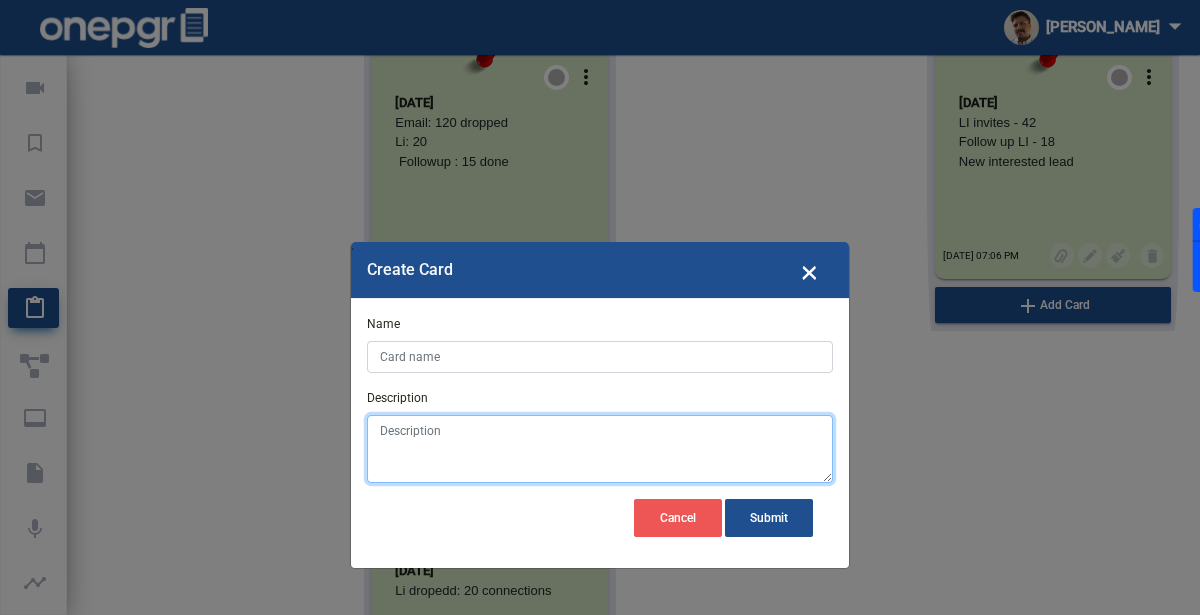 click on "Description" at bounding box center [600, 449] 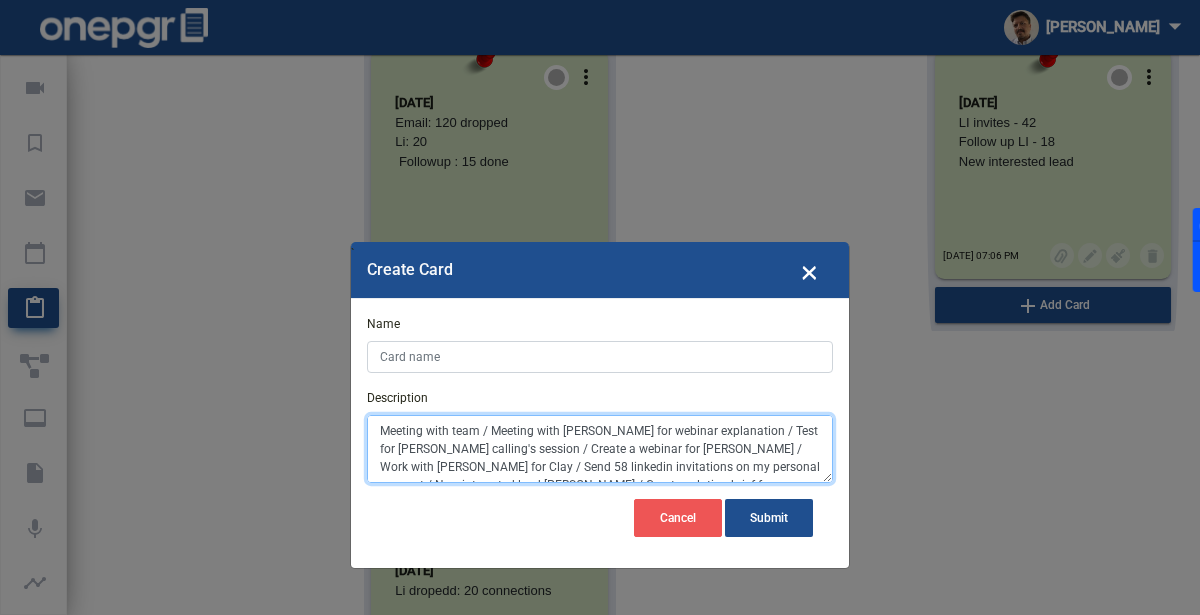 type on "Meeting with team / Meeting with [PERSON_NAME] for webinar explanation / Test for [PERSON_NAME] calling's session / Create a webinar for [PERSON_NAME] / Work with [PERSON_NAME] for Clay / Send 58 linkedin invitations on my personal account / New interested lead [PERSON_NAME] / Create solution brief for [PERSON_NAME]" 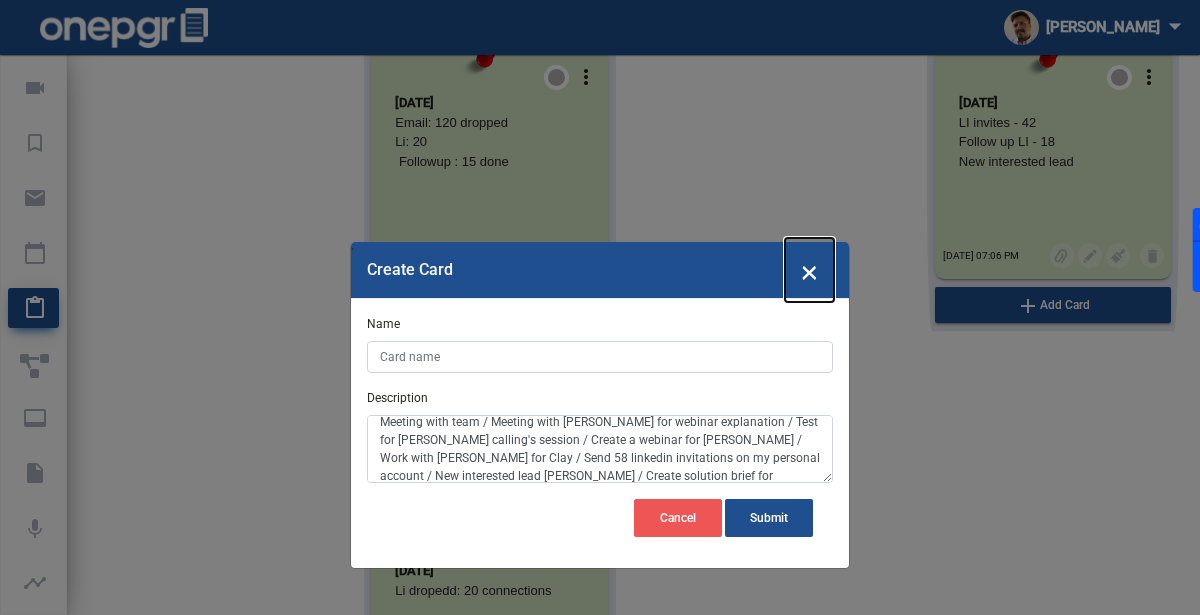 click on "×" 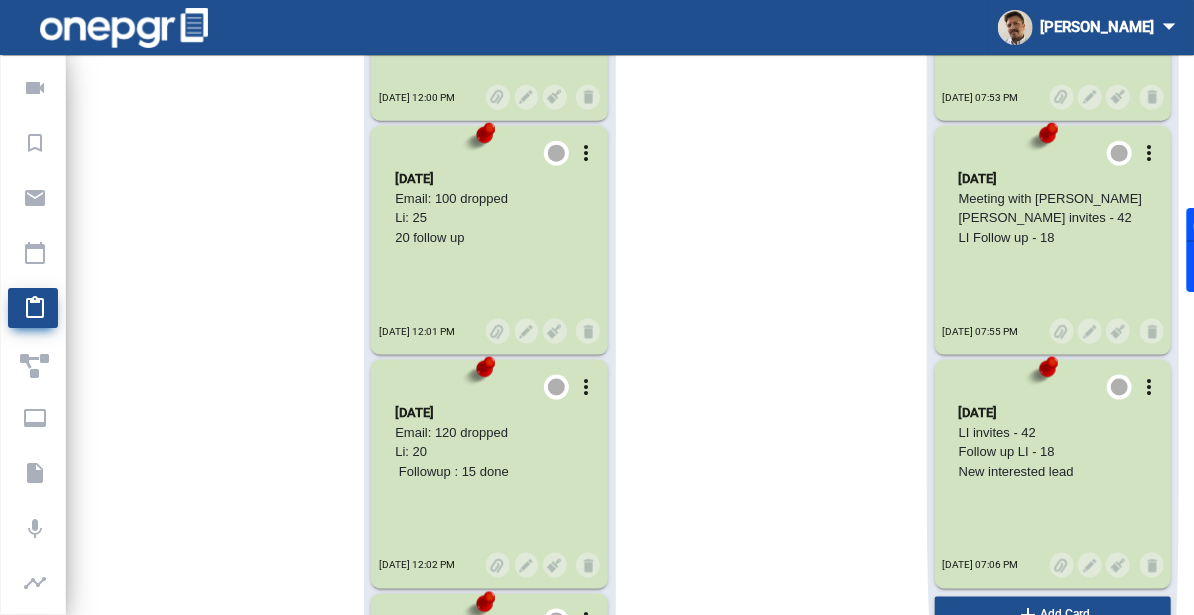 scroll, scrollTop: 7405, scrollLeft: 0, axis: vertical 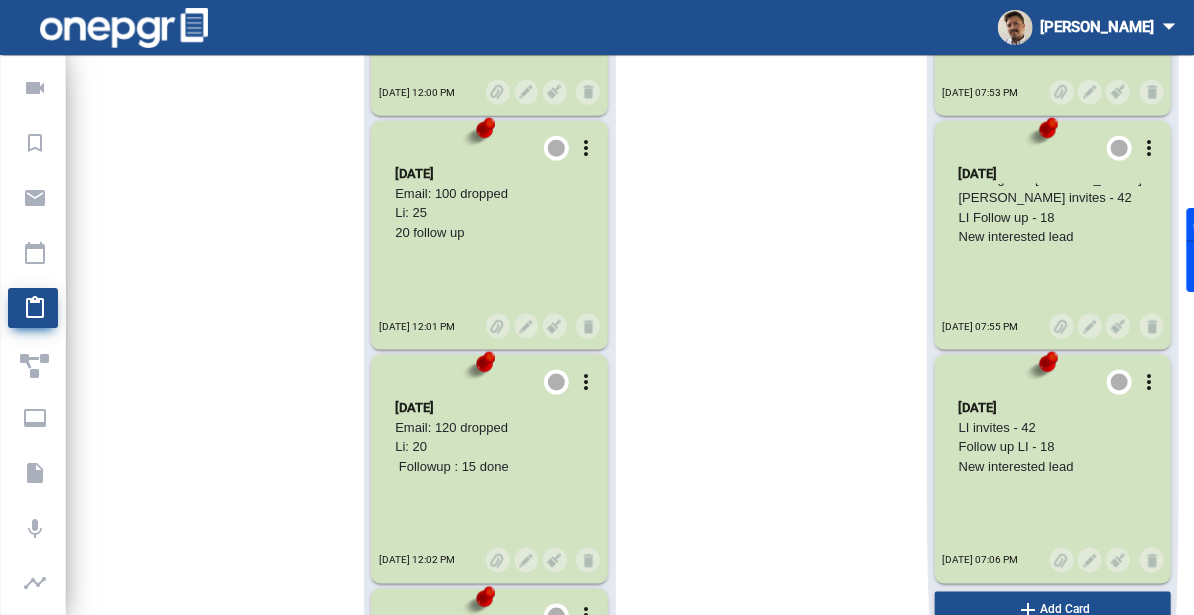 click on "LI invites - 42
Follow up LI - 18
New interested lead [PERSON_NAME]" at bounding box center (489, 449) 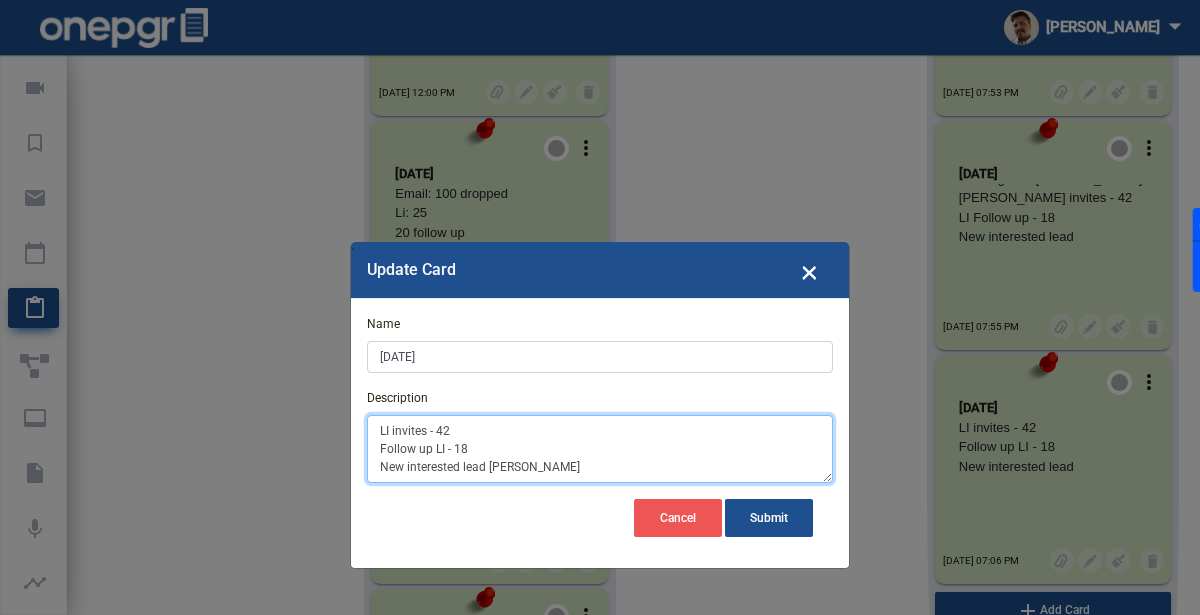 click on "LI invites - 42
Follow up LI - 18
New interested lead [PERSON_NAME]" at bounding box center [600, 449] 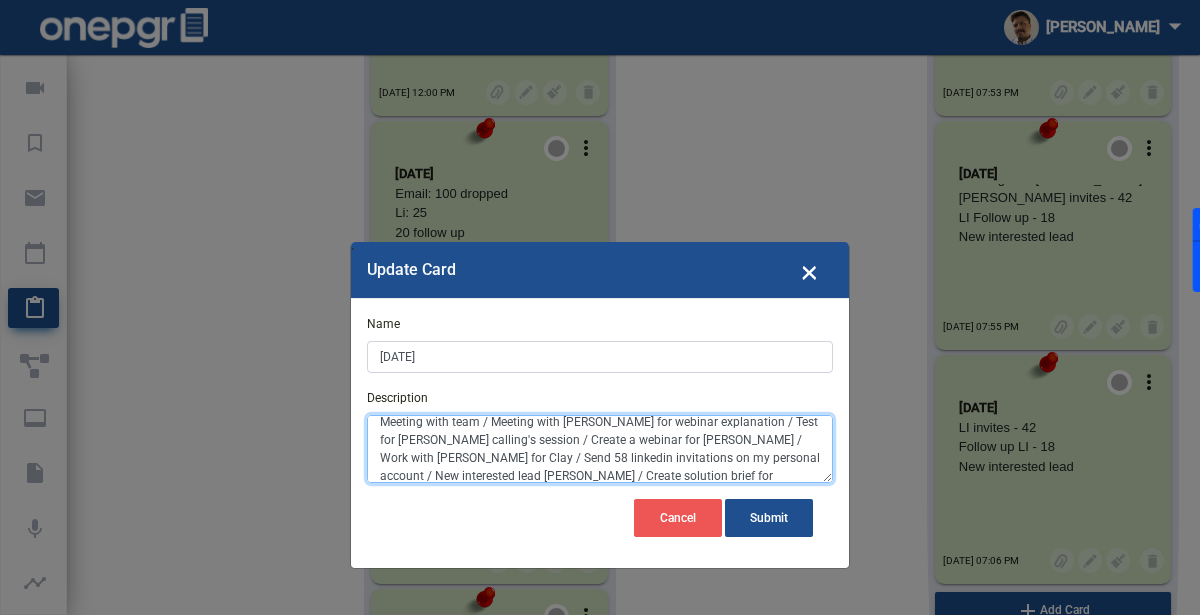 scroll, scrollTop: 17, scrollLeft: 0, axis: vertical 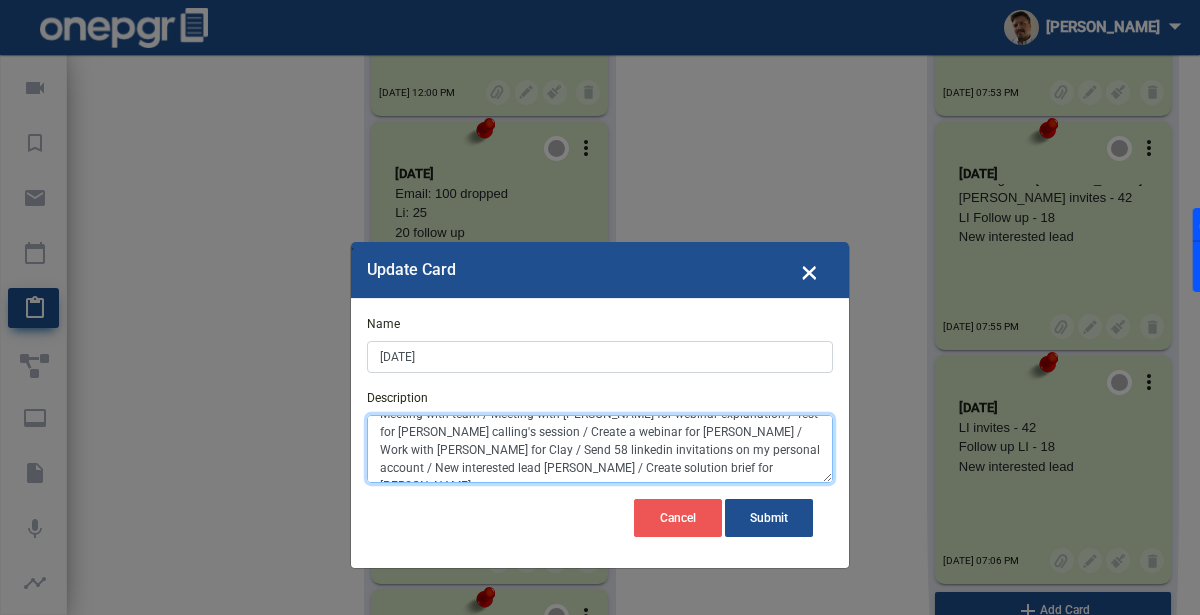 drag, startPoint x: 378, startPoint y: 444, endPoint x: 365, endPoint y: 409, distance: 37.336308 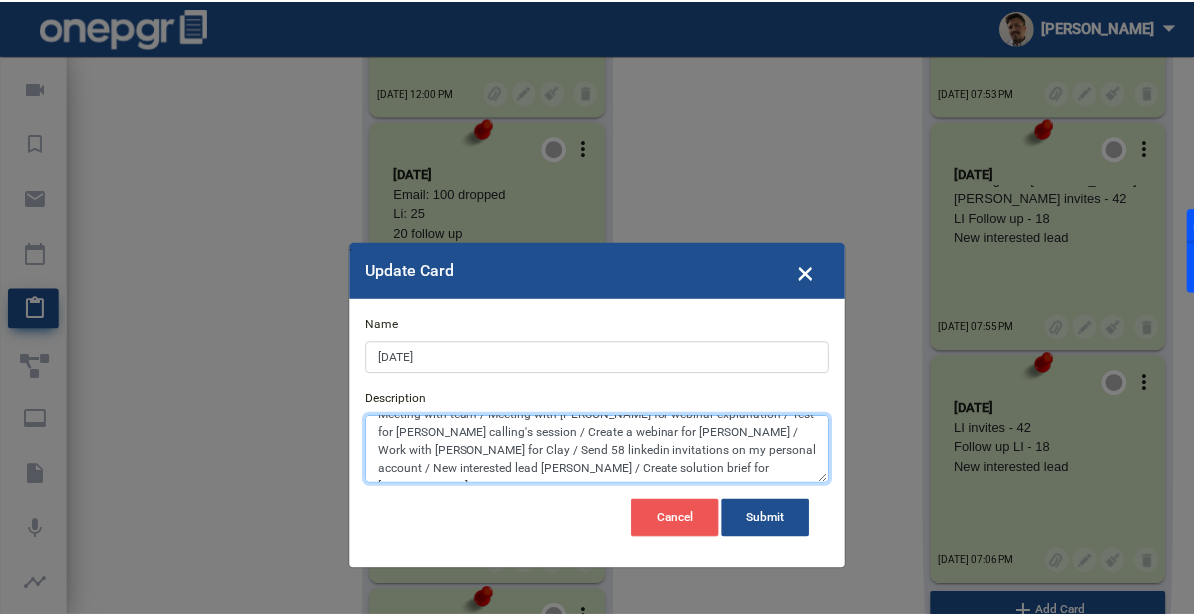 scroll, scrollTop: 0, scrollLeft: 0, axis: both 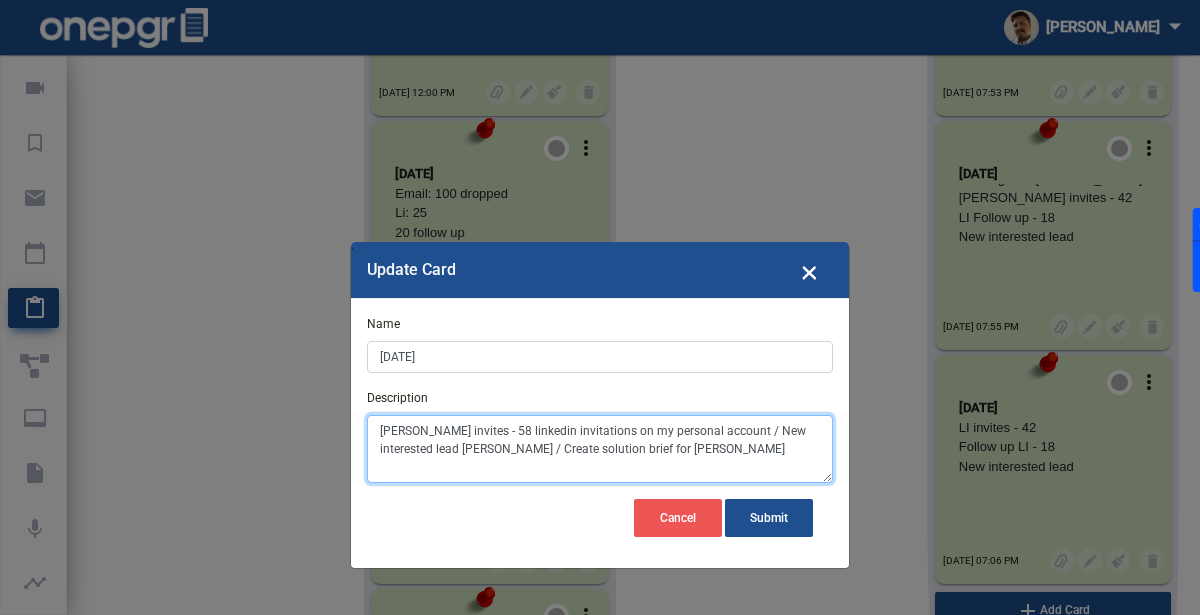 drag, startPoint x: 453, startPoint y: 427, endPoint x: 691, endPoint y: 424, distance: 238.0189 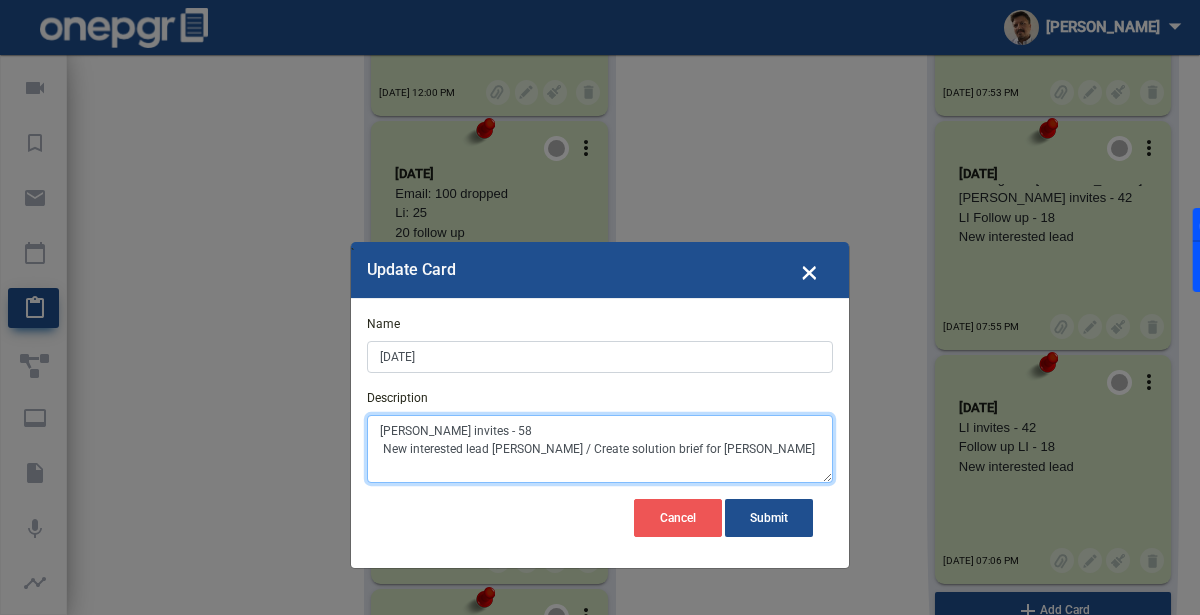 click on "[PERSON_NAME] invites - 58
New interested lead [PERSON_NAME] / Create solution brief for [PERSON_NAME]" at bounding box center (600, 449) 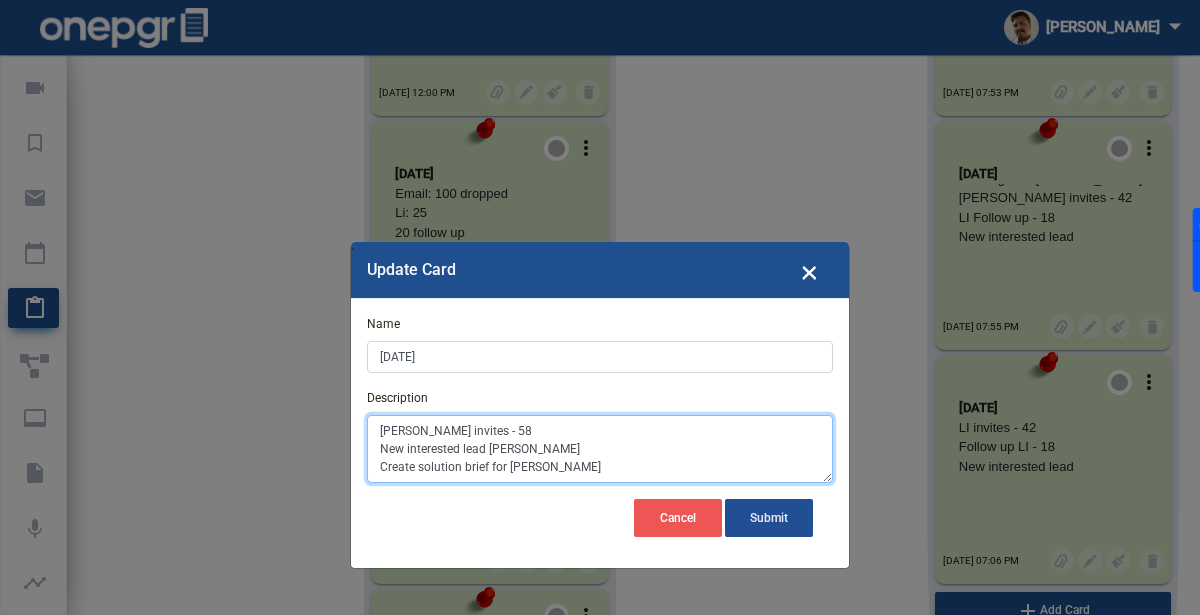 type on "[PERSON_NAME] invites - 58
New interested lead [PERSON_NAME]
Create solution brief for [PERSON_NAME]" 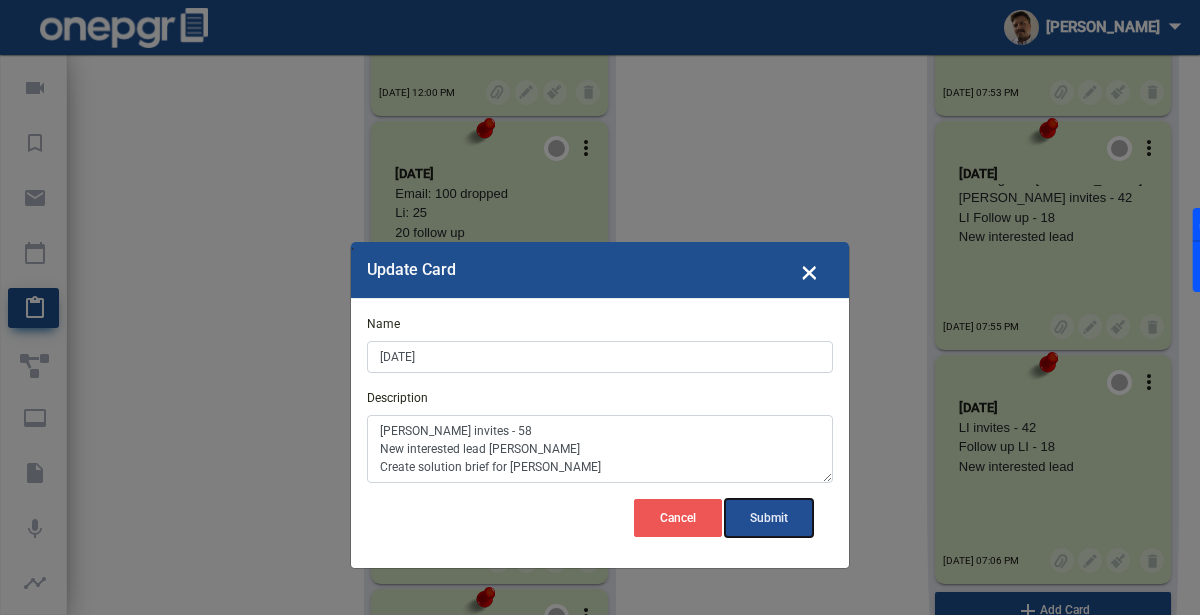 click on "Submit" 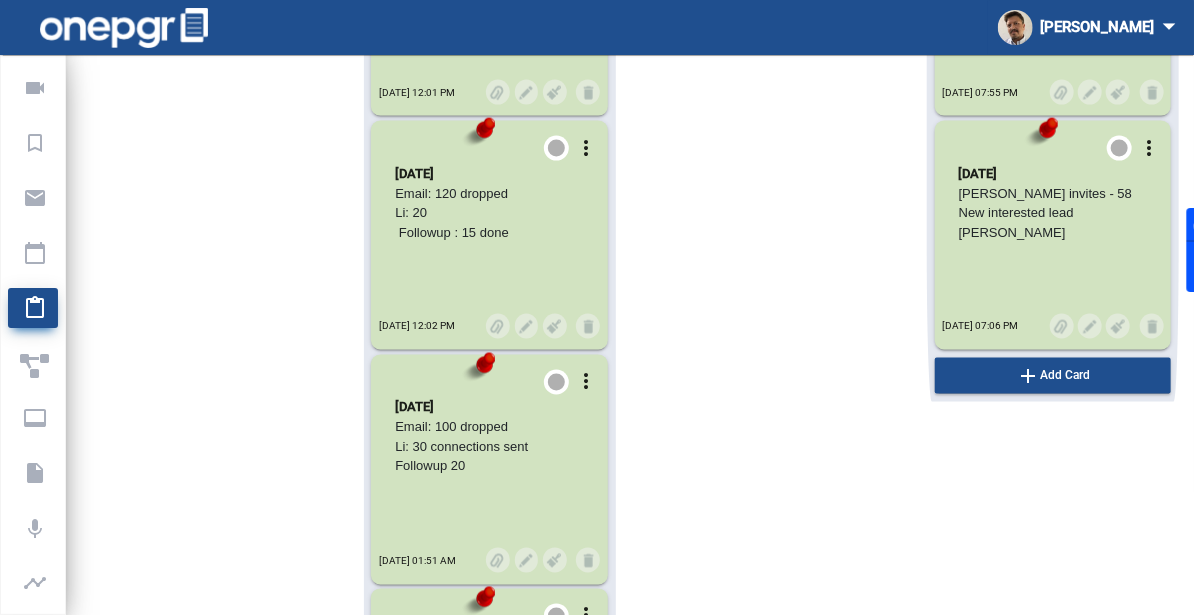 scroll, scrollTop: 7640, scrollLeft: 0, axis: vertical 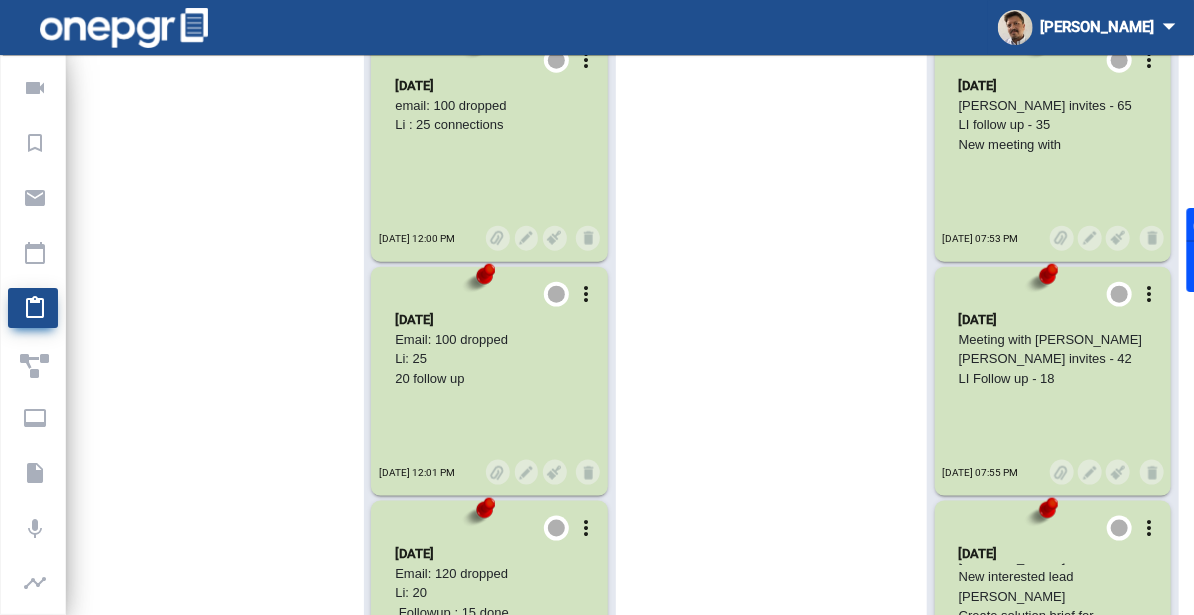 click on "[DATE] Meeting with [PERSON_NAME]
[PERSON_NAME] invites - 42
LI Follow up - 18
New interested lead [PERSON_NAME]" at bounding box center [489, 379] 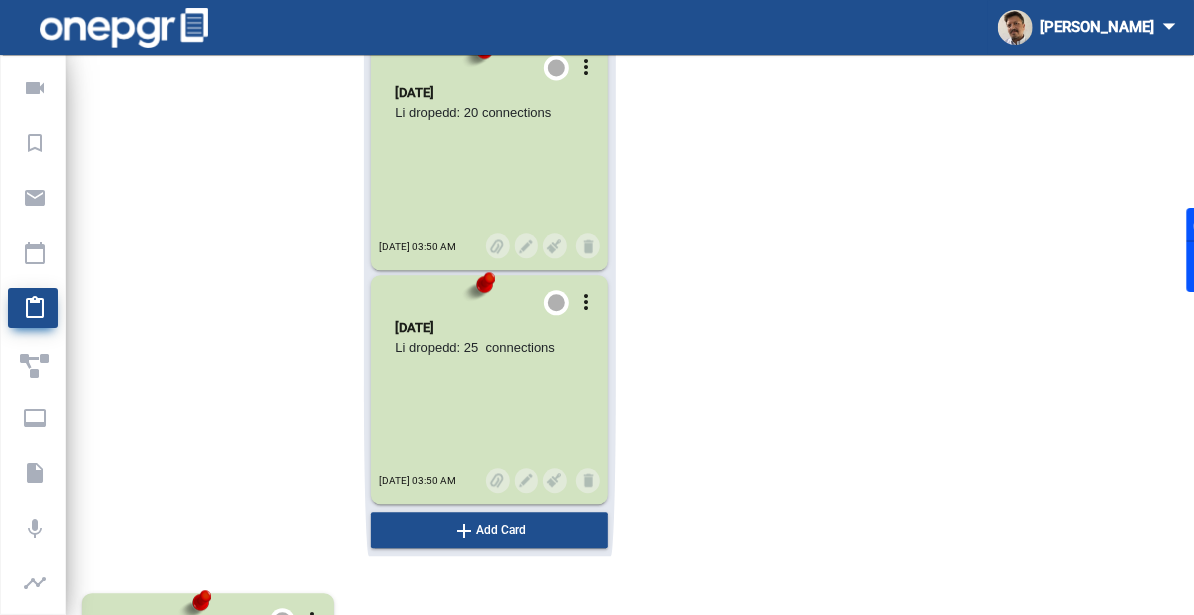 scroll, scrollTop: 7971, scrollLeft: 0, axis: vertical 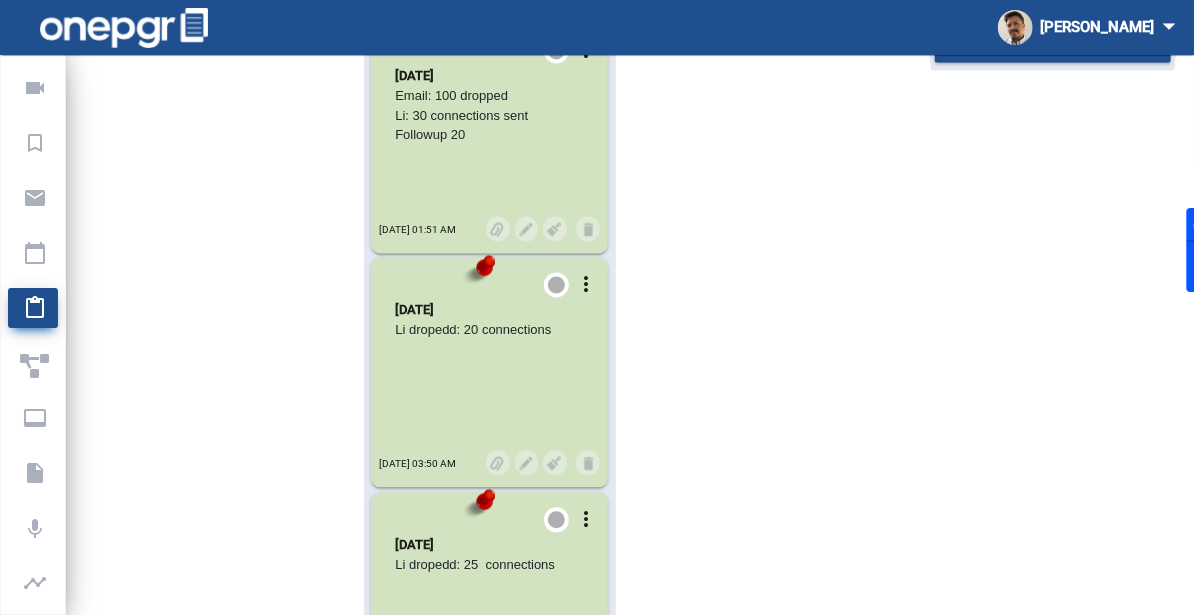 click on "[PERSON_NAME]             more_vert [DATE] LI invitations - 50
LI invitations [PERSON_NAME] - 30     [DATE] 02:29 AM                more_vert [DATE] Email drops - 150 leads NTT
Calling - 45 open email leads
LI invitations - 30      [DATE] 02:31 AM                more_vert [DATE] Set email drops - 410
LI Drops - 50
Got 82 Leads from [GEOGRAPHIC_DATA] for [PERSON_NAME]'s List     [DATE] 07:43 PM                more_vert [DATE] LI invitations -  55
1 new Lead
Got 300 new leads on octopus     [DATE] 05:11 PM                more_vert [DATE] LI follow ups - 58
Call Gigno - 44     [DATE] 05:17 PM                more_vert [DATE] LI invitation drops - 45
1 new interested lead - [PERSON_NAME]
[DATE] 08:35 PM                more_vert [DATE] Meeting booked - [PERSON_NAME]
LI invitations [PERSON_NAME] - 77
LI Follow ups [PERSON_NAME] - 19
Gen AI emails Gignology - 51      [DATE] 07:31 PM                more_vert [DATE]     [DATE] 04:40 PM                more_vert [DATE]" at bounding box center (1053, -3504) 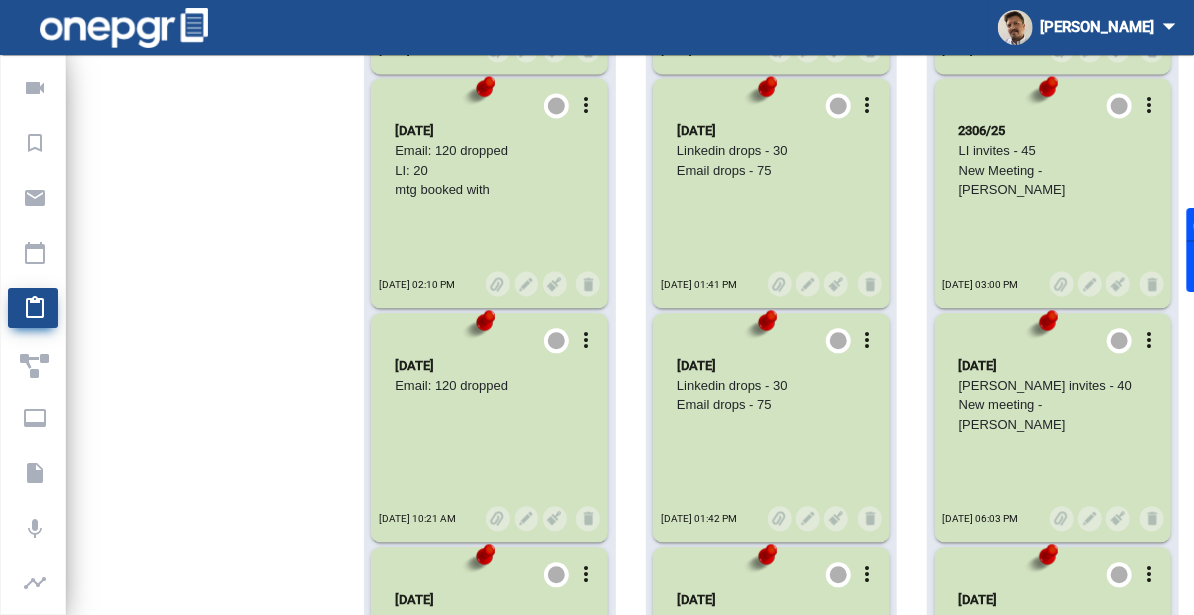 scroll, scrollTop: 0, scrollLeft: 0, axis: both 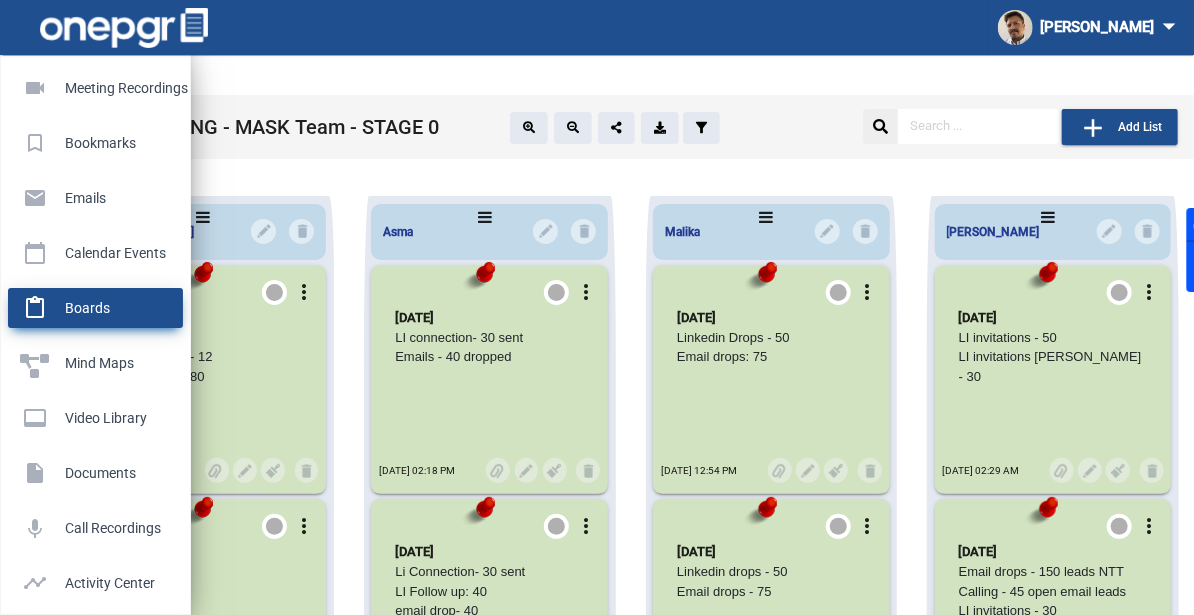 click on "content_paste Boards" 